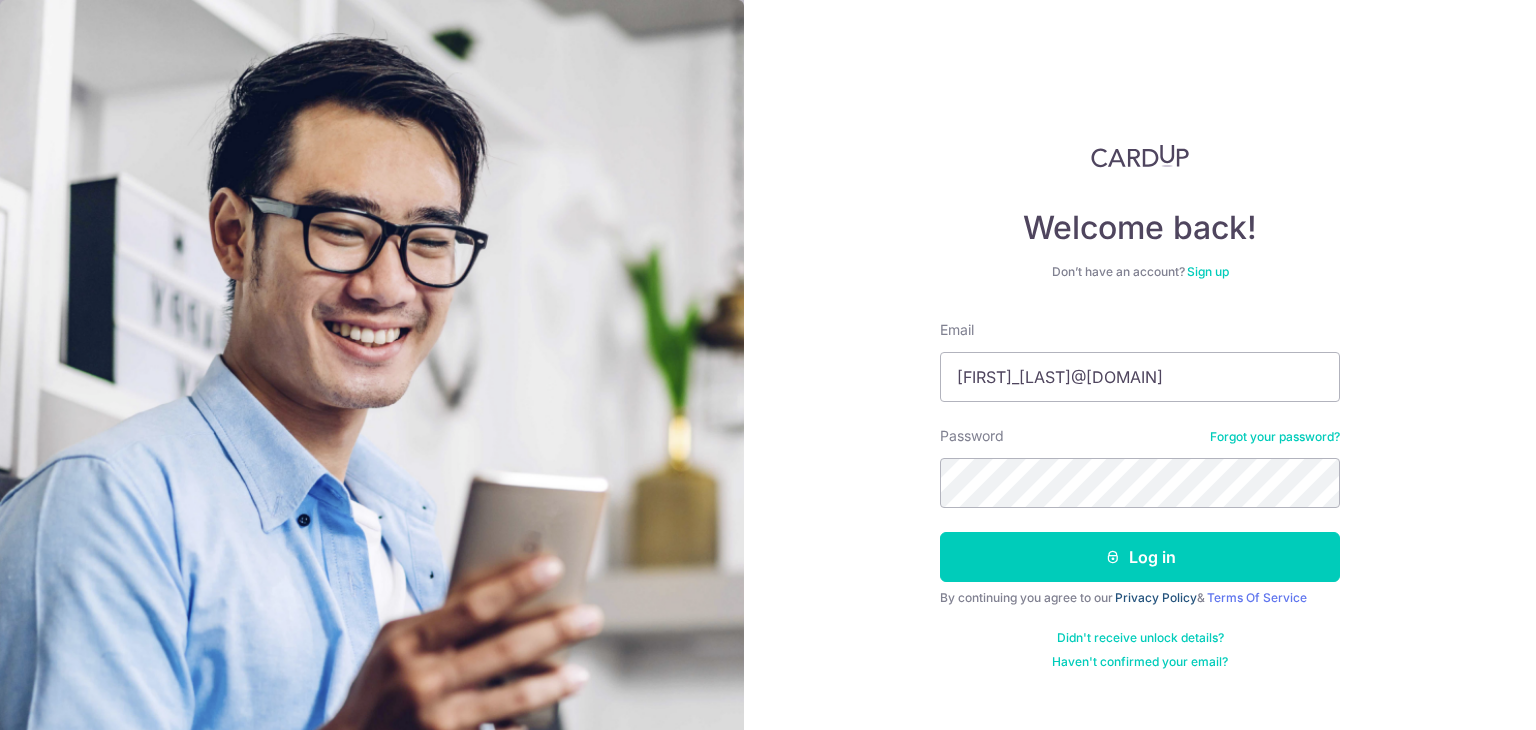 scroll, scrollTop: 0, scrollLeft: 0, axis: both 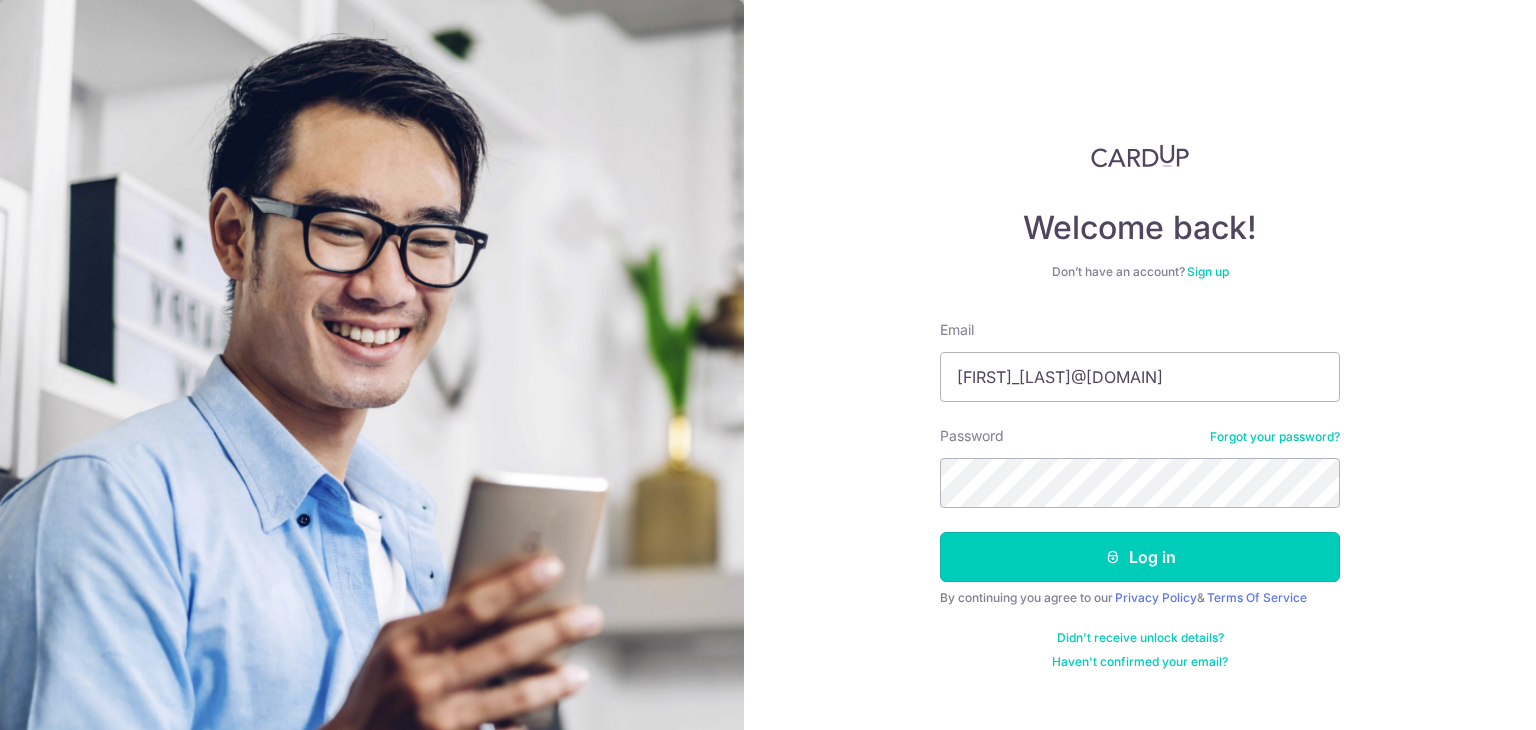 drag, startPoint x: 1094, startPoint y: 545, endPoint x: 1128, endPoint y: 431, distance: 118.96218 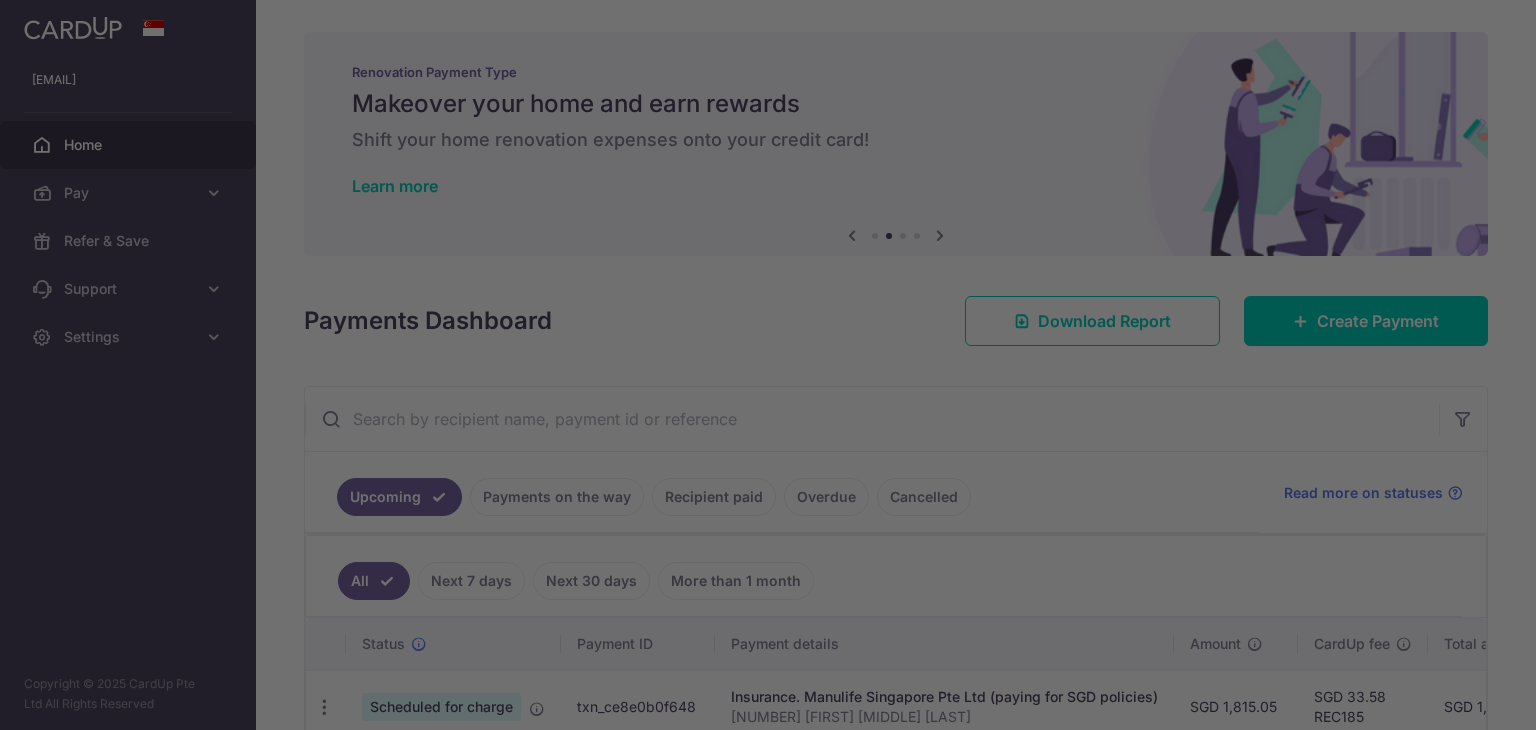 scroll, scrollTop: 0, scrollLeft: 0, axis: both 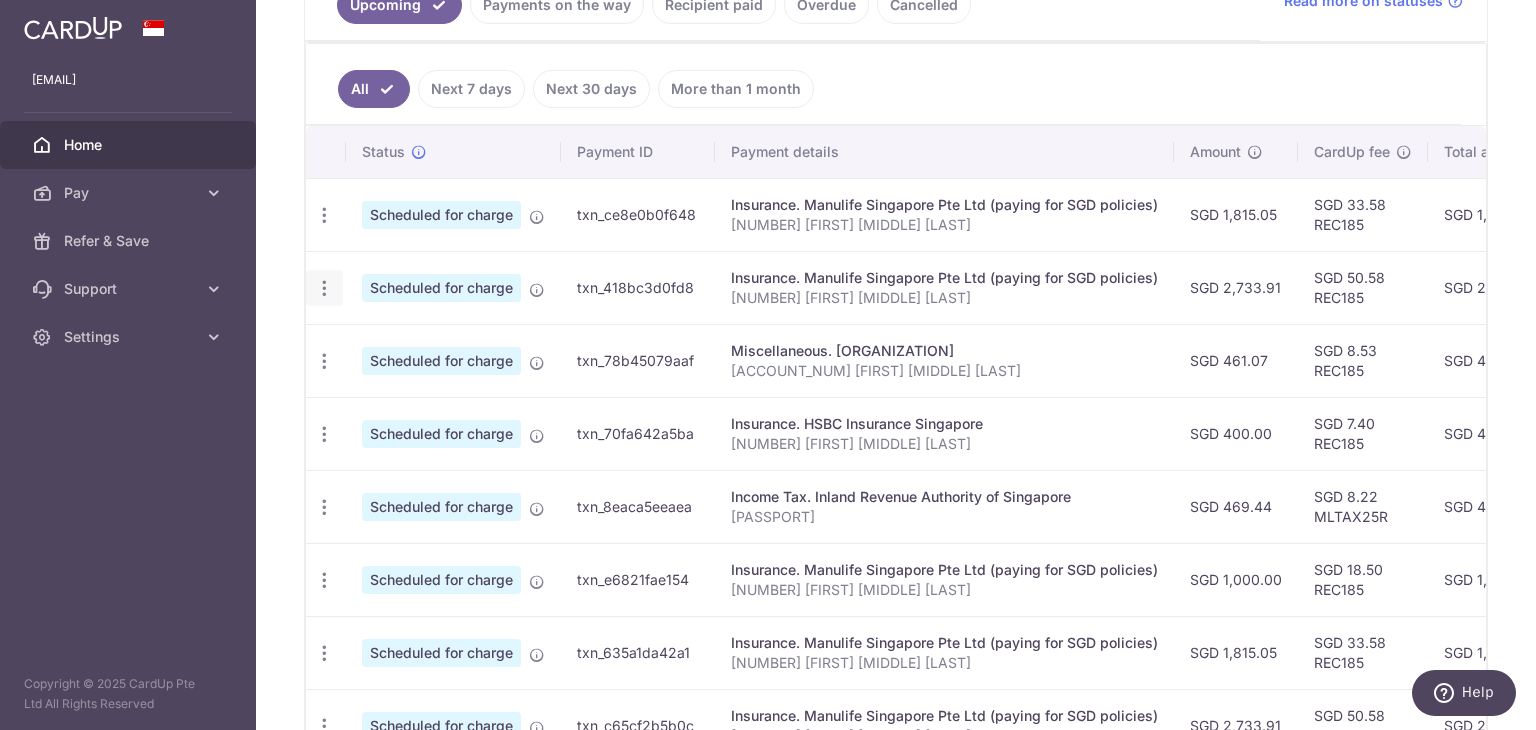 click on "Update payment
Cancel payment" at bounding box center [324, 288] 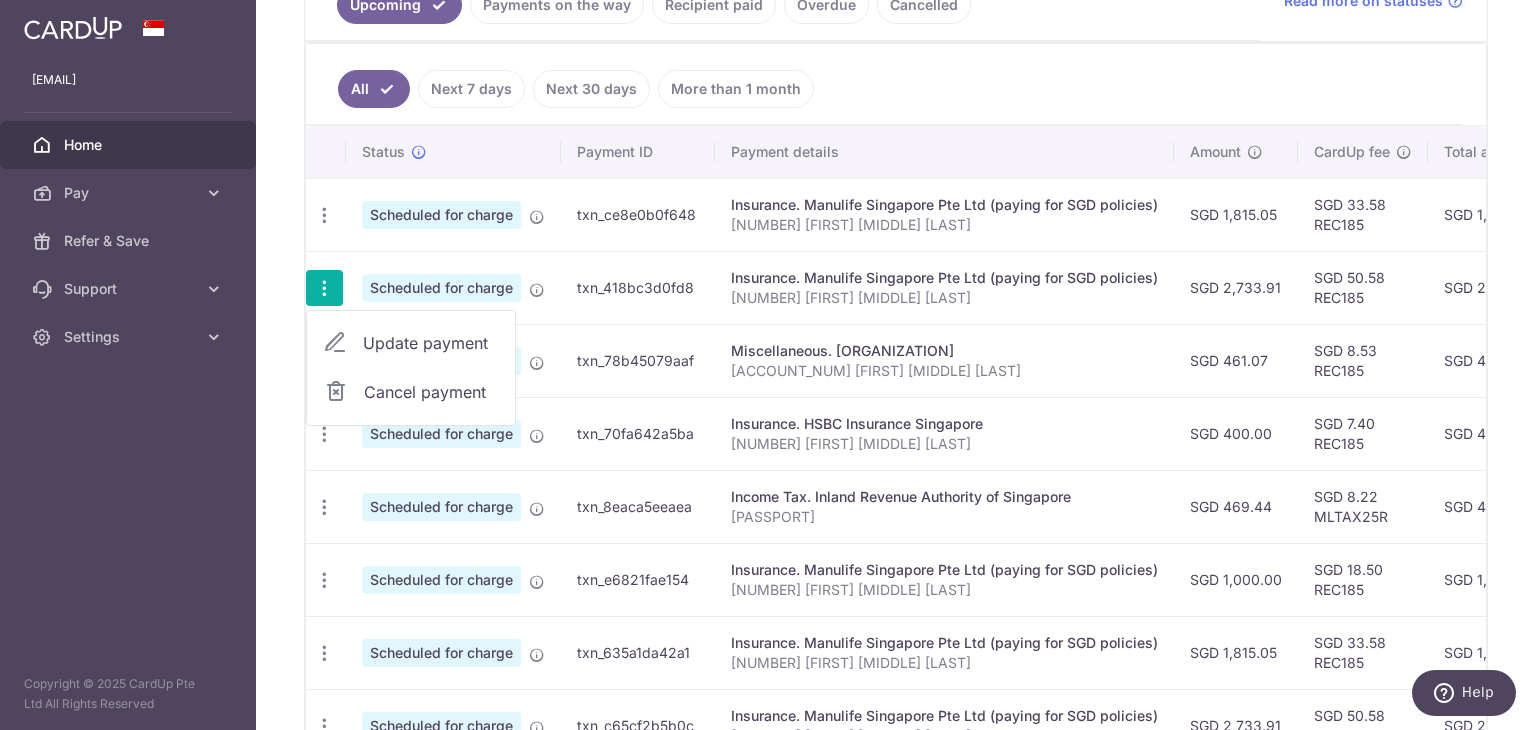 click on "[NUMBER] [LAST] [FIRST] [MIDDLE]" at bounding box center (944, 371) 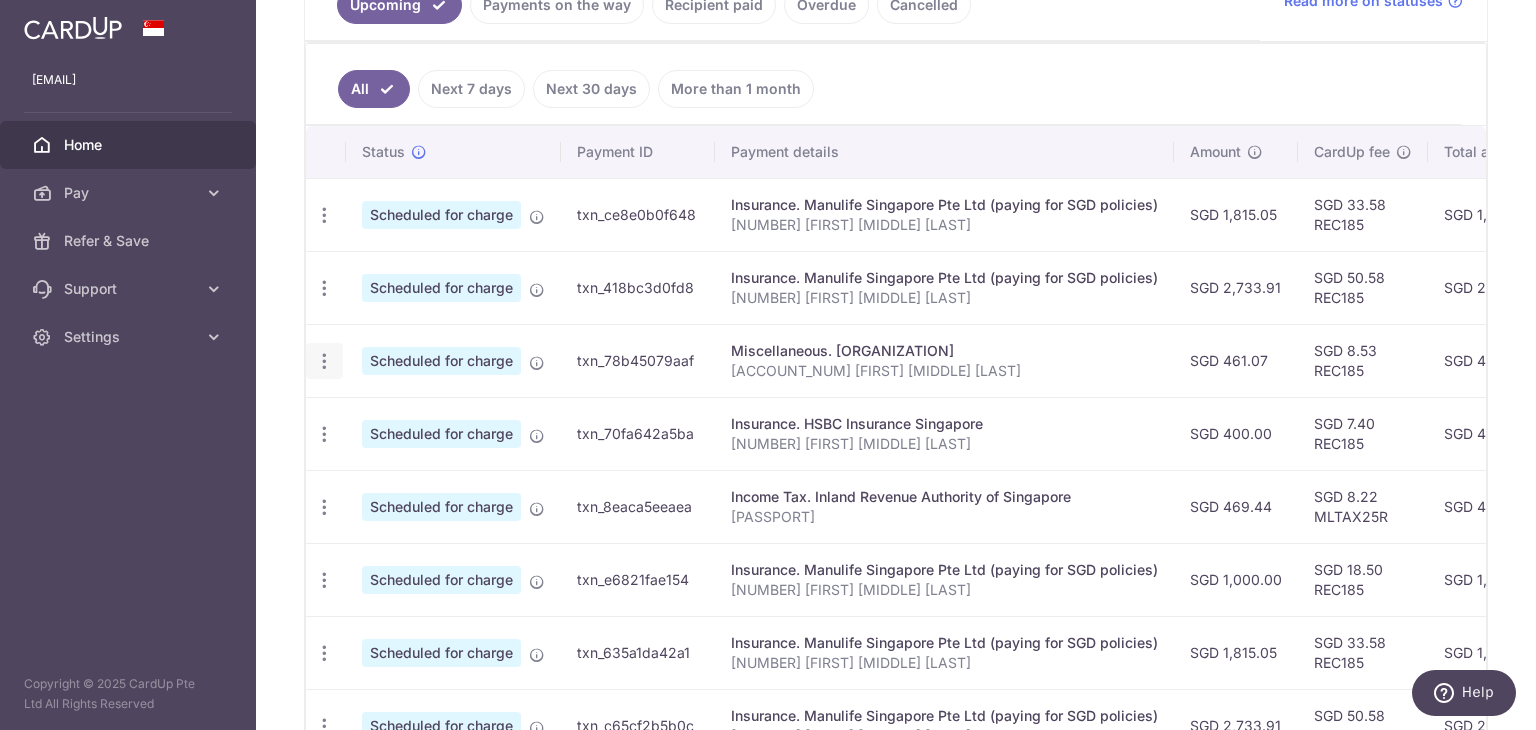 click at bounding box center [324, 215] 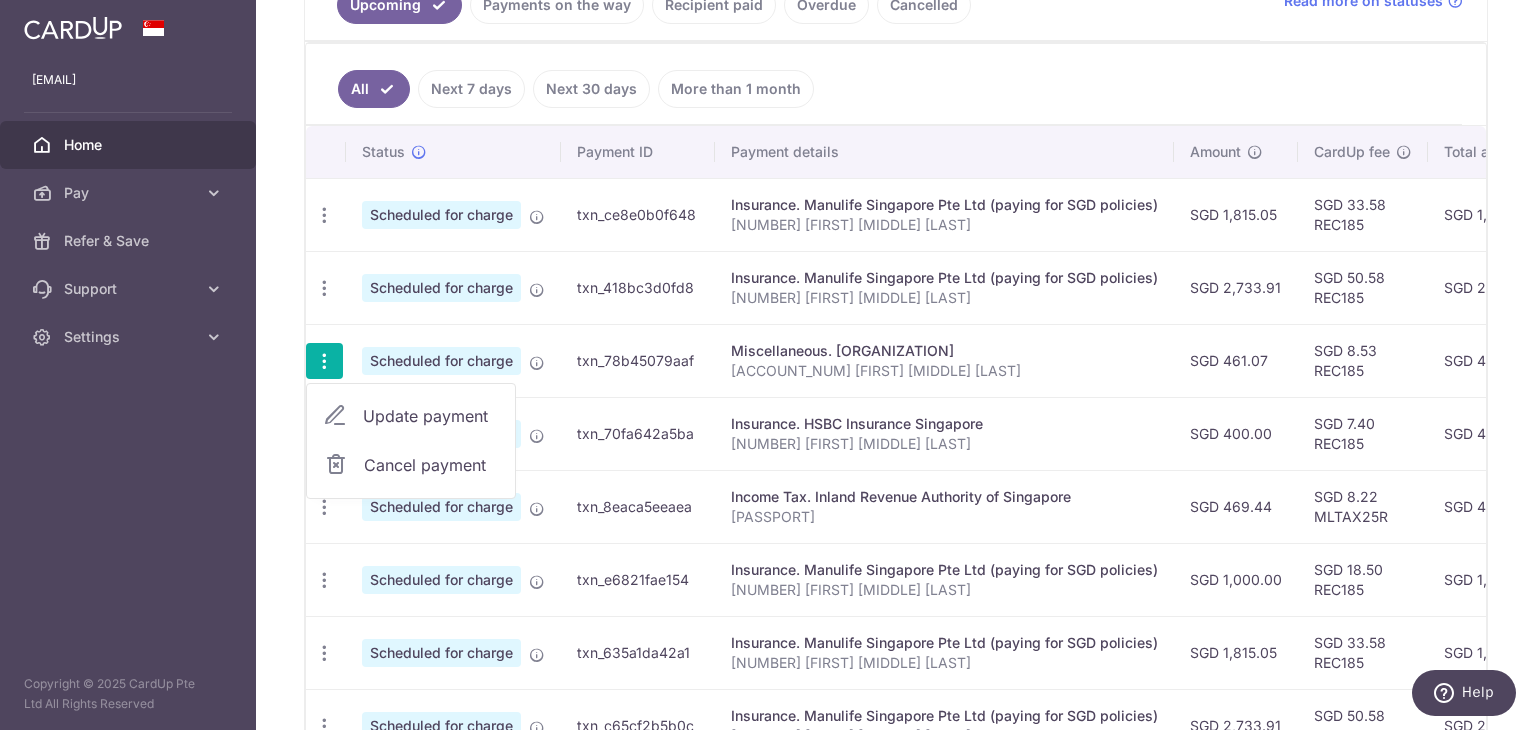 scroll, scrollTop: 392, scrollLeft: 0, axis: vertical 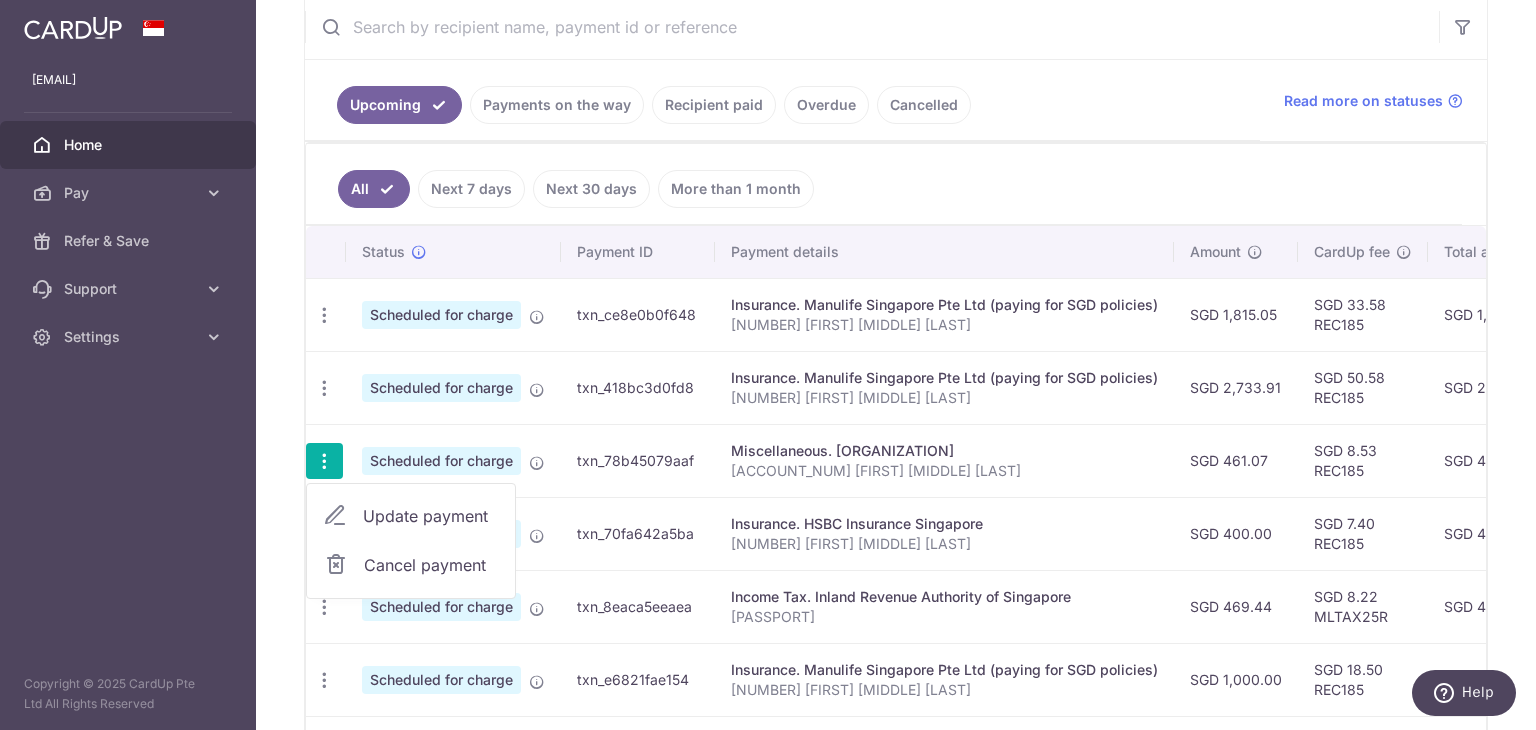 click on "Update payment" at bounding box center (431, 516) 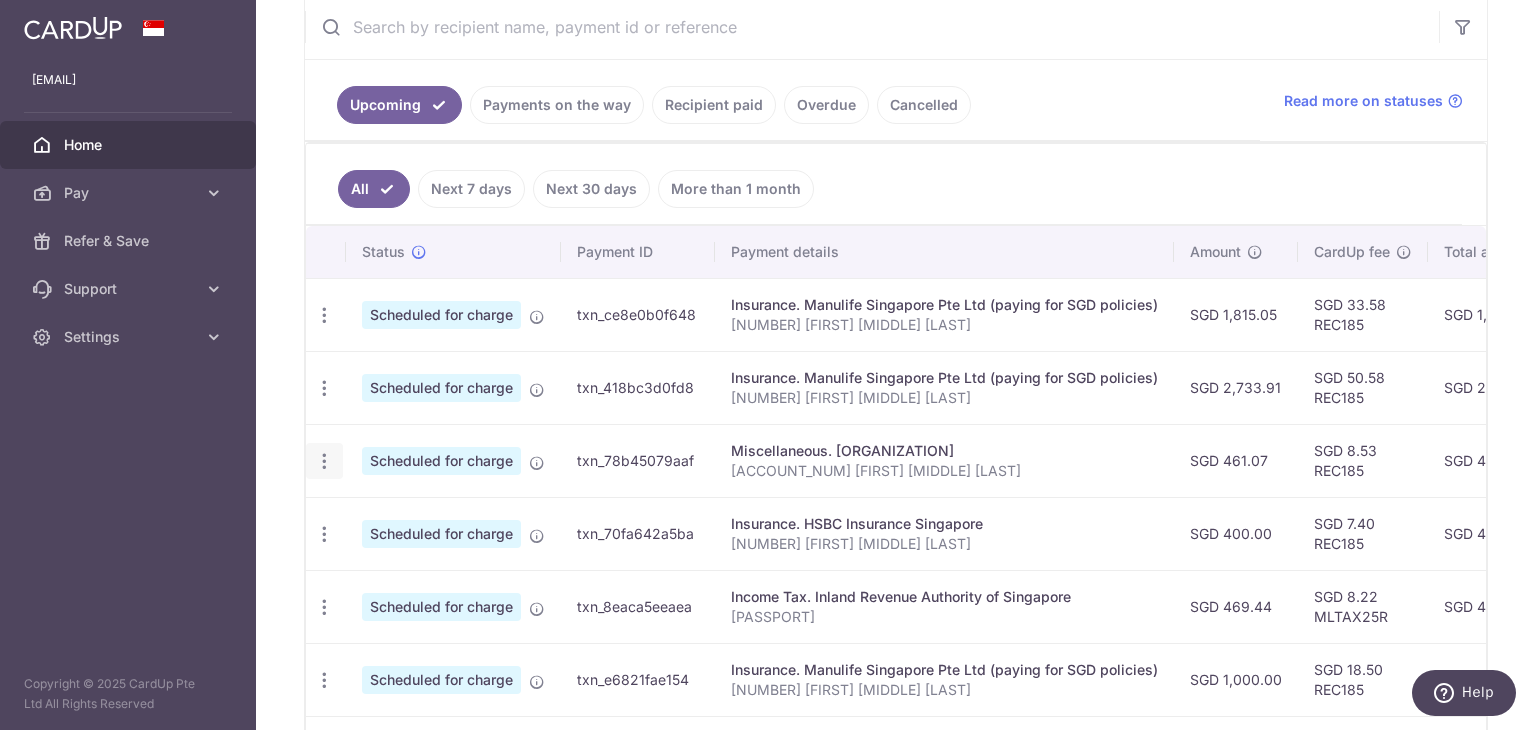 radio on "true" 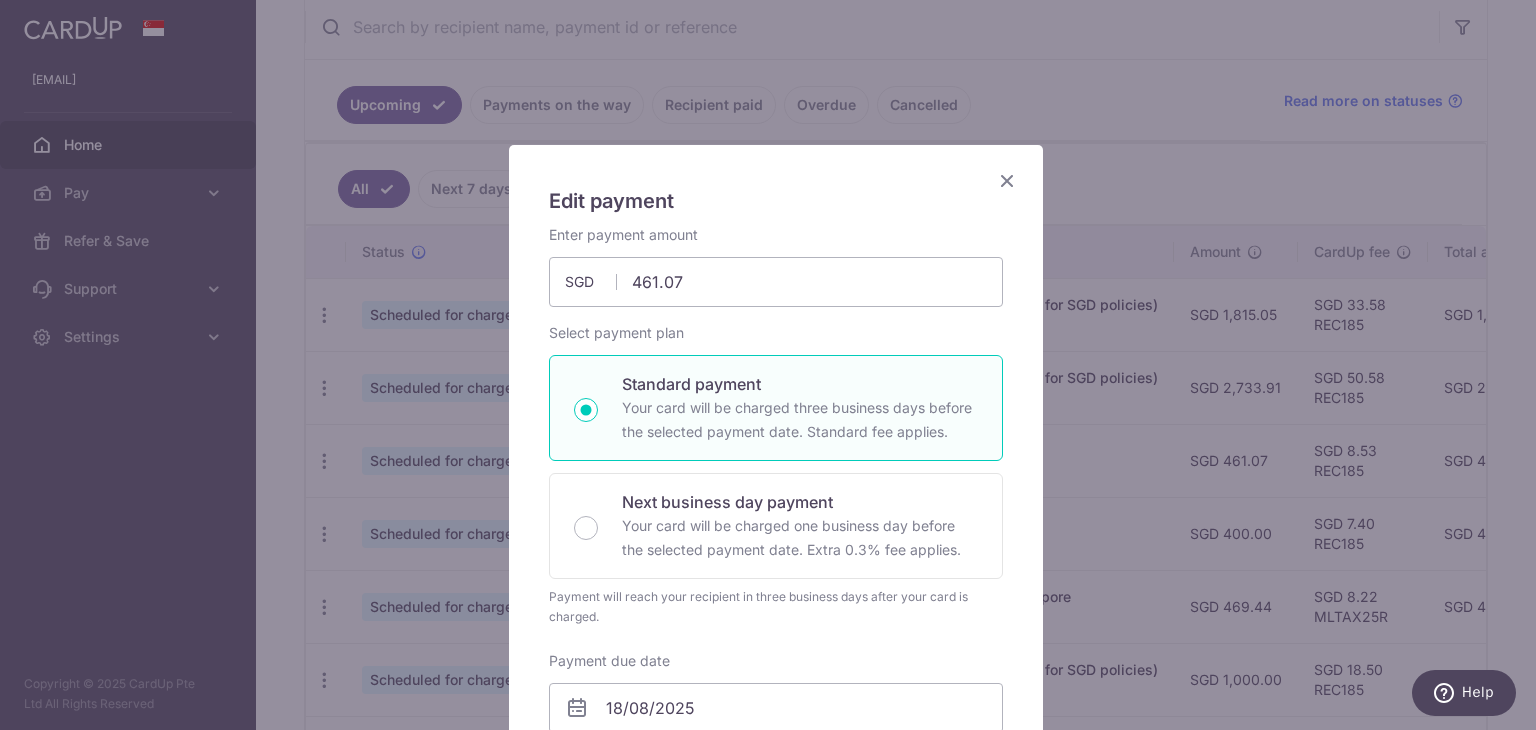 drag, startPoint x: 816, startPoint y: 199, endPoint x: 816, endPoint y: 133, distance: 66 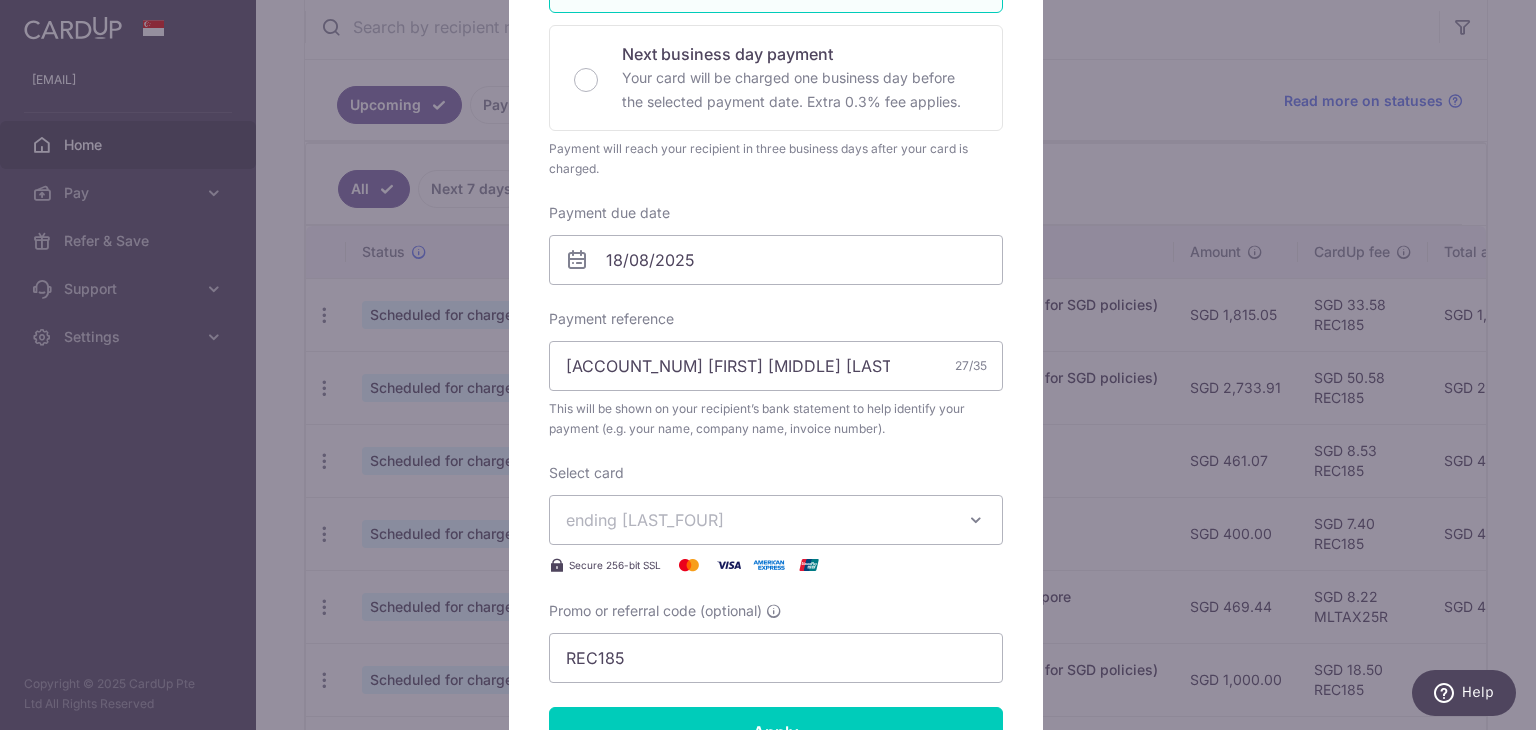 scroll, scrollTop: 400, scrollLeft: 0, axis: vertical 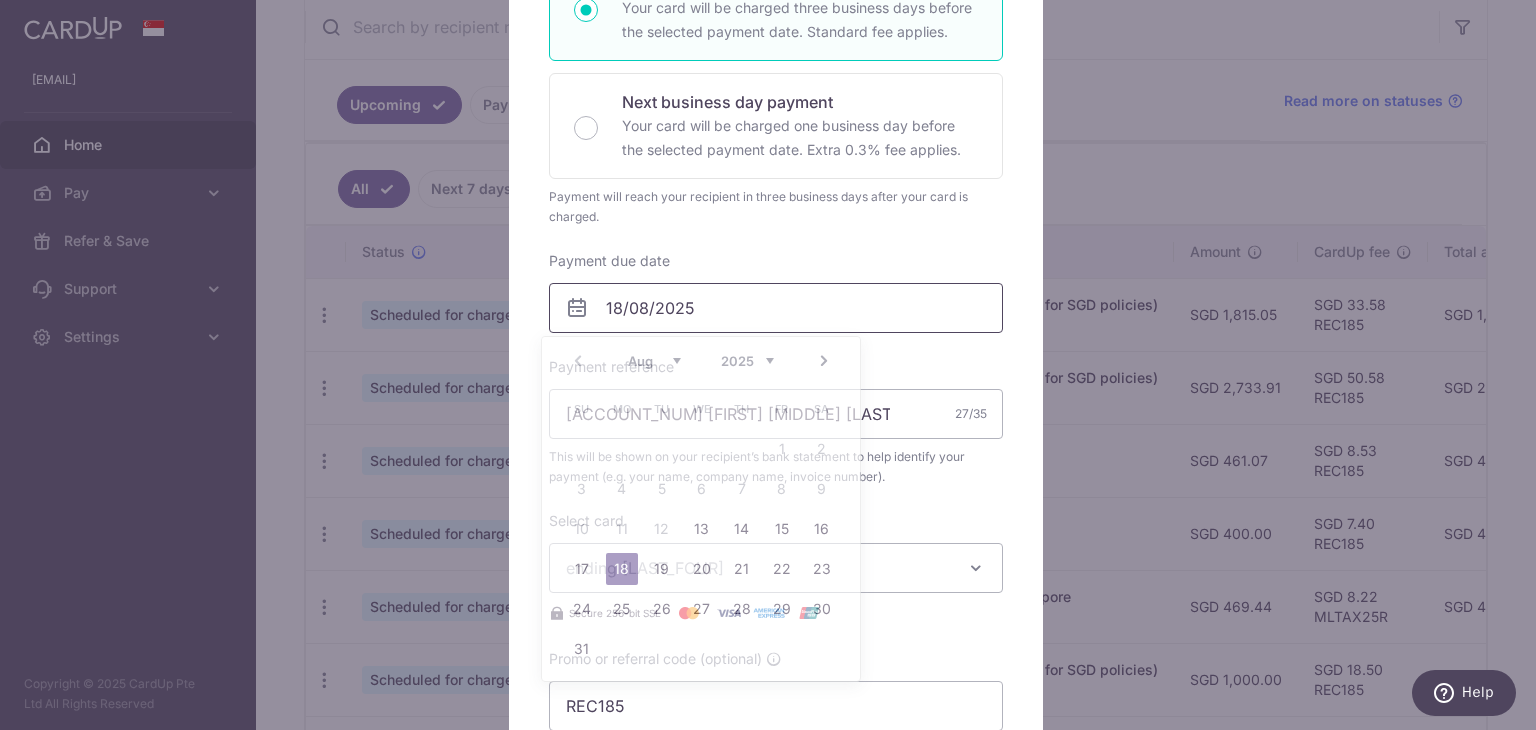 click on "18/08/2025" at bounding box center (776, 308) 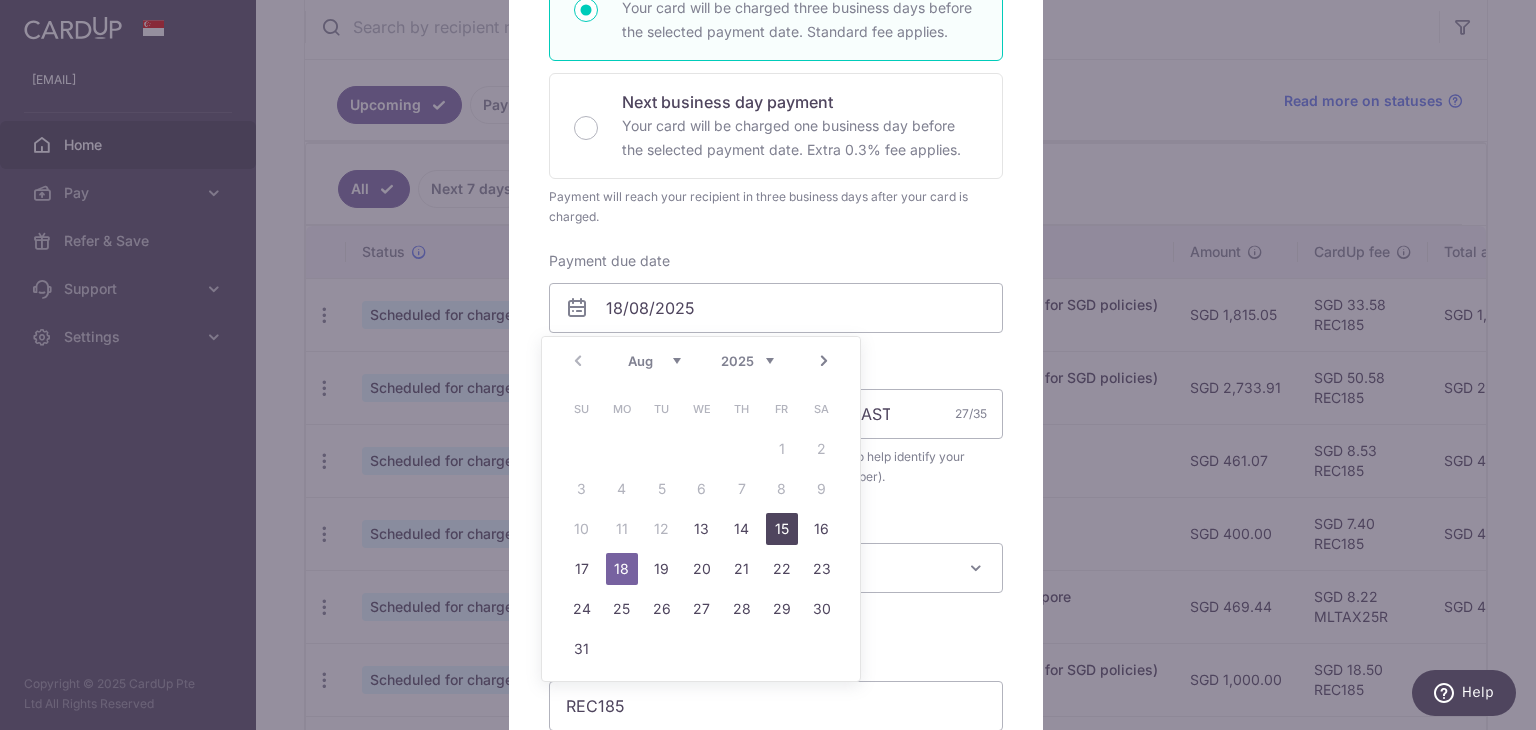 click on "15" at bounding box center [782, 529] 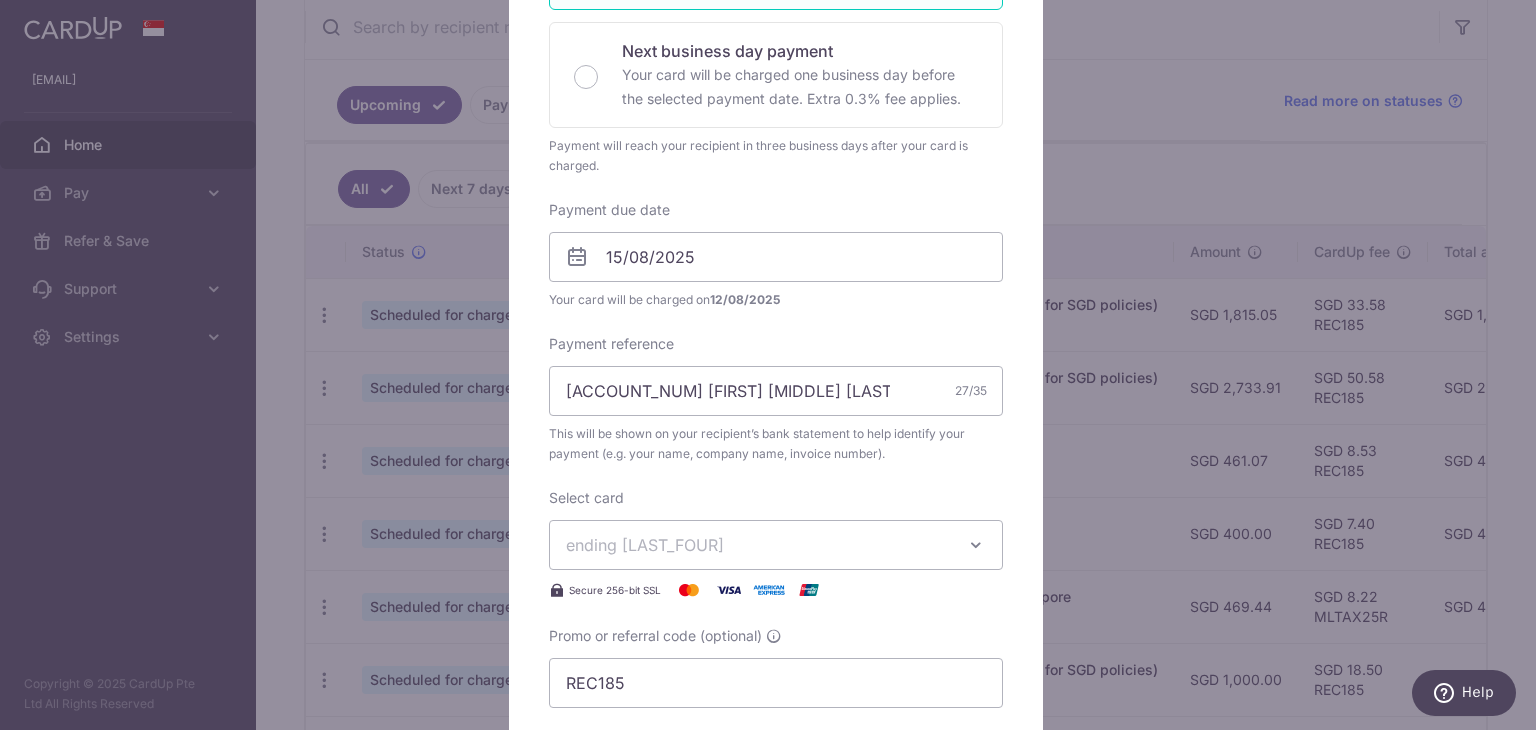 scroll, scrollTop: 600, scrollLeft: 0, axis: vertical 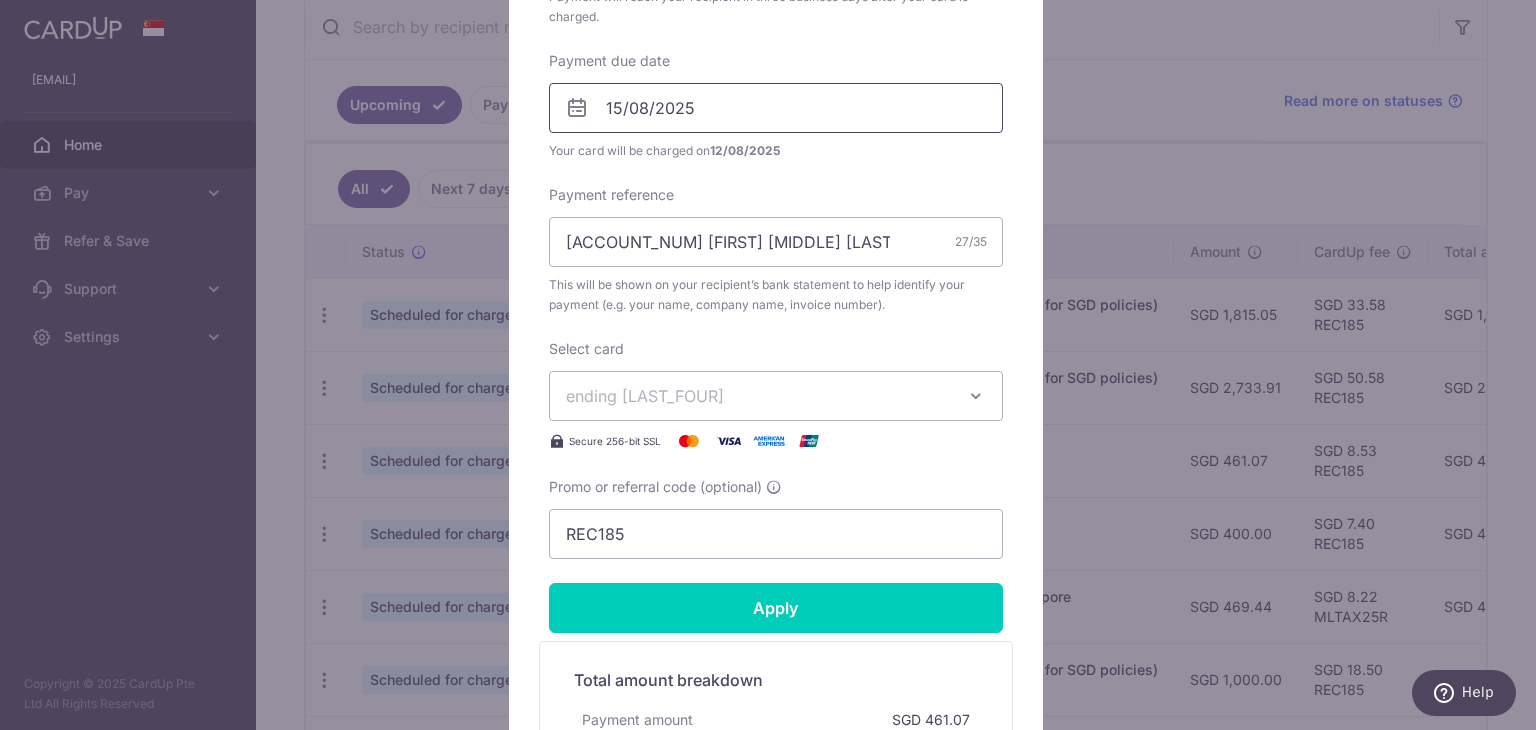 click on "15/08/2025" at bounding box center [776, 108] 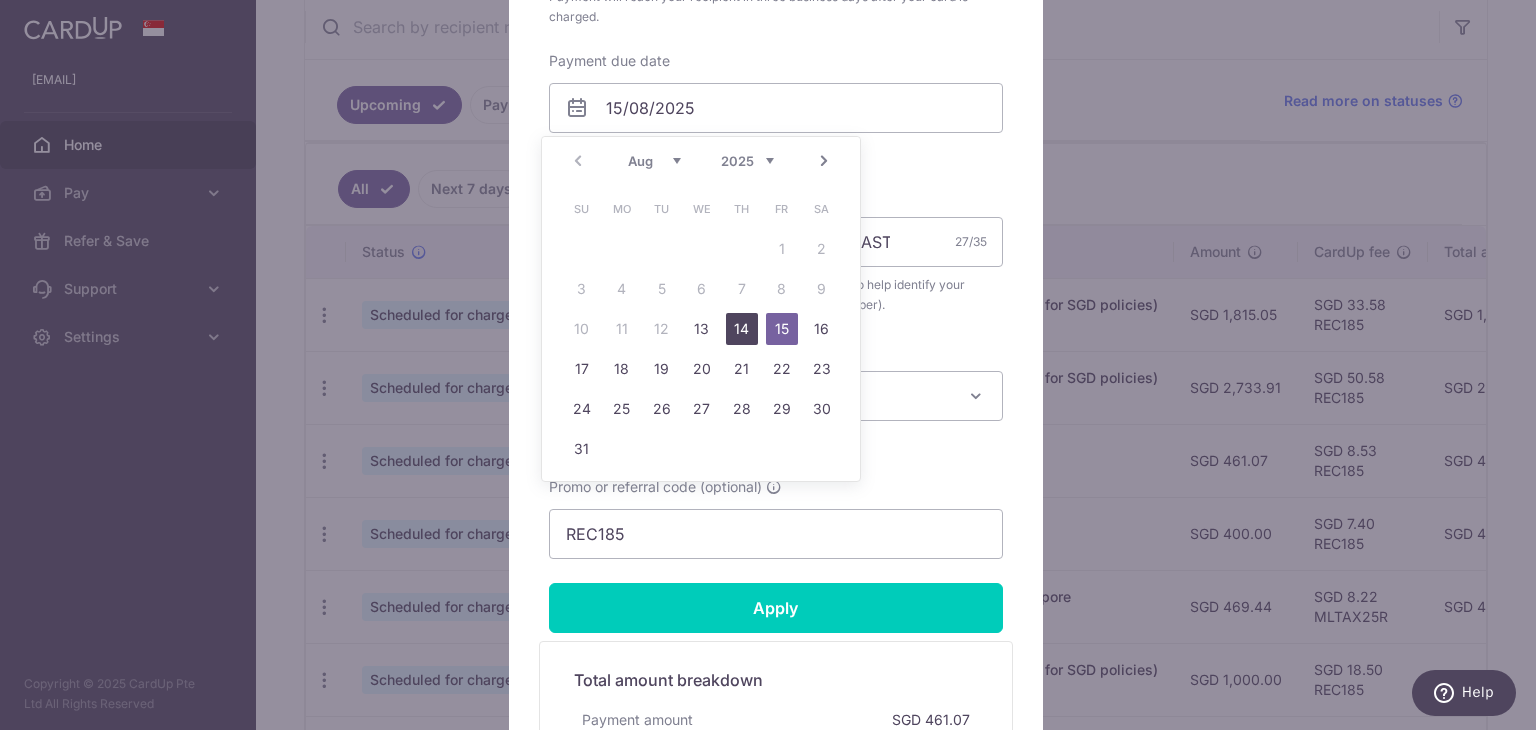 click on "14" at bounding box center (742, 329) 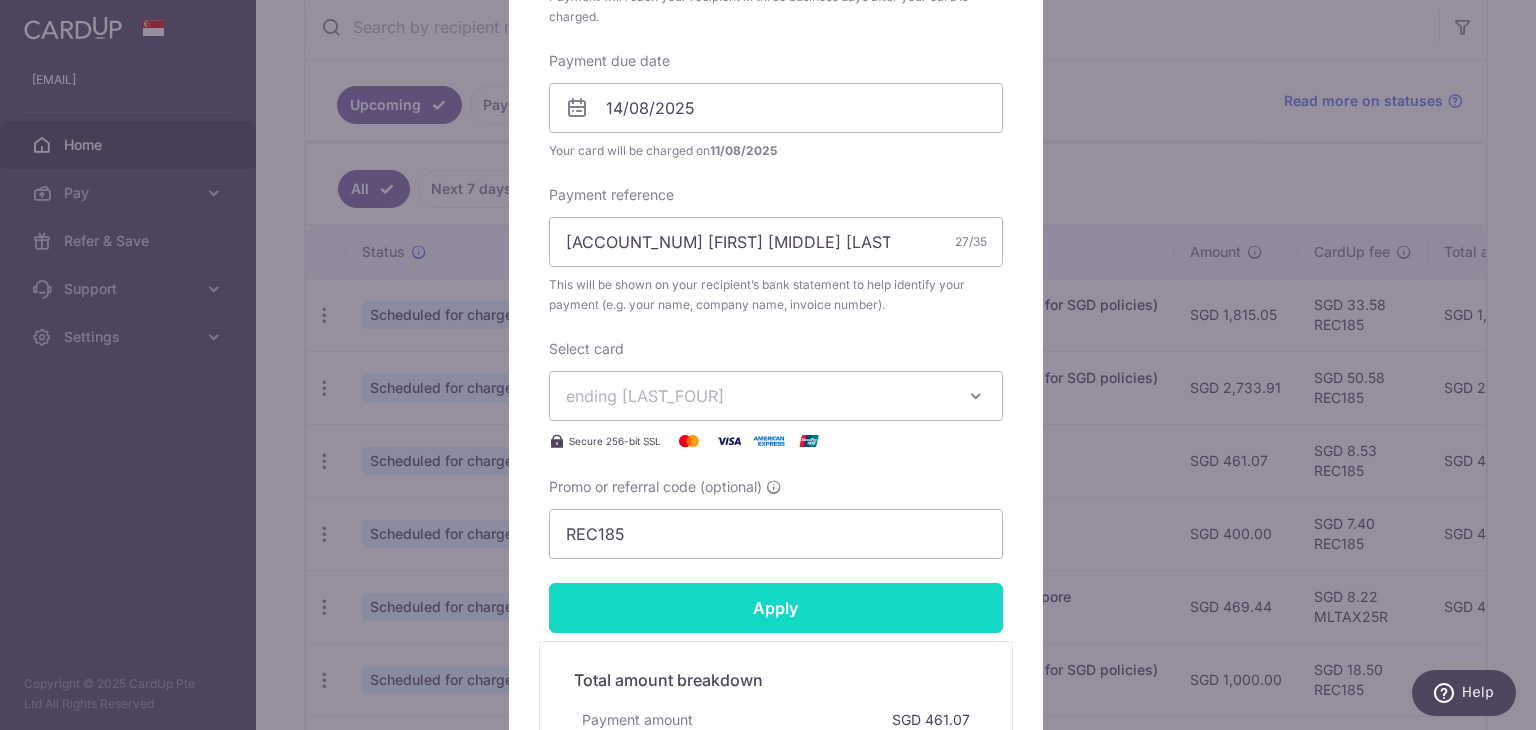click on "Apply" at bounding box center (776, 608) 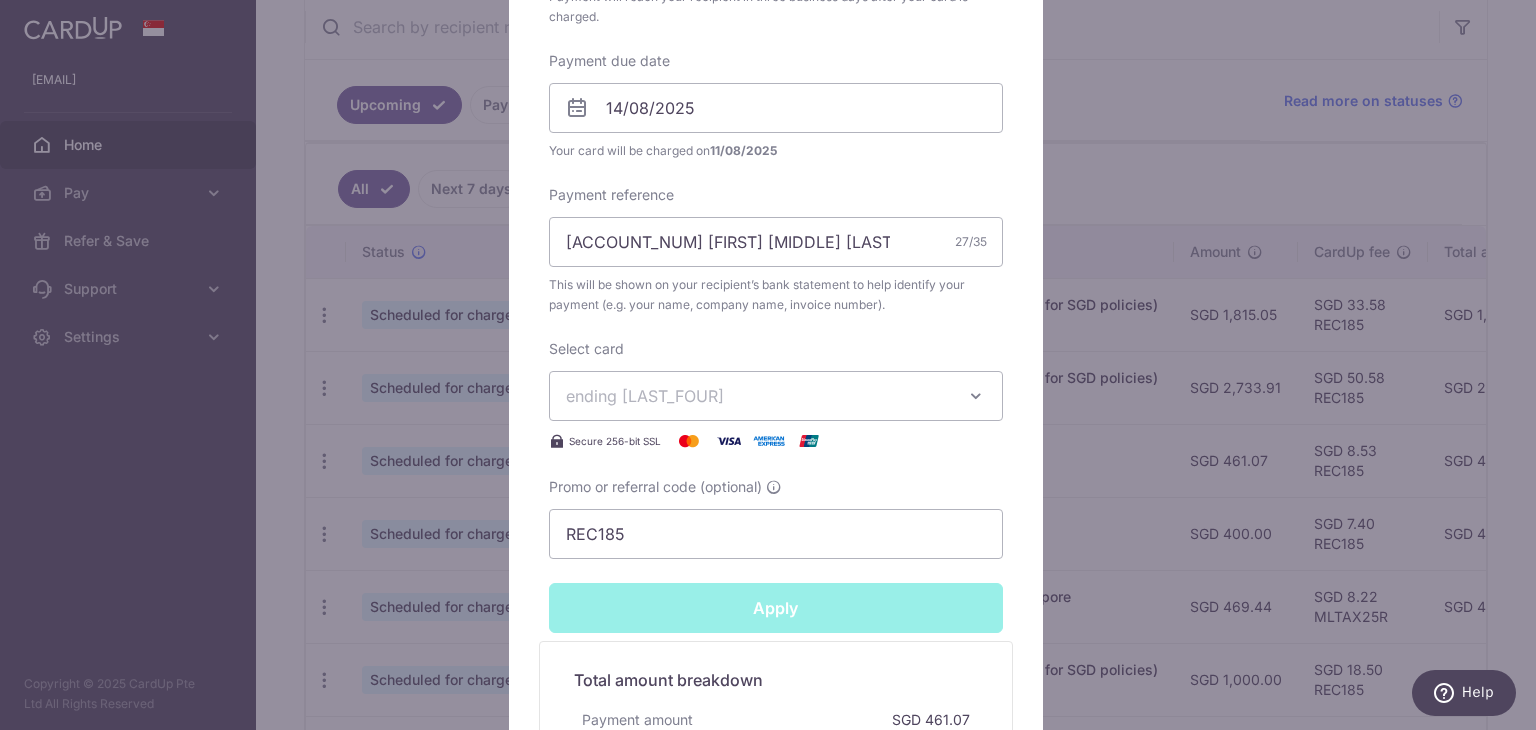 type on "Successfully Applied" 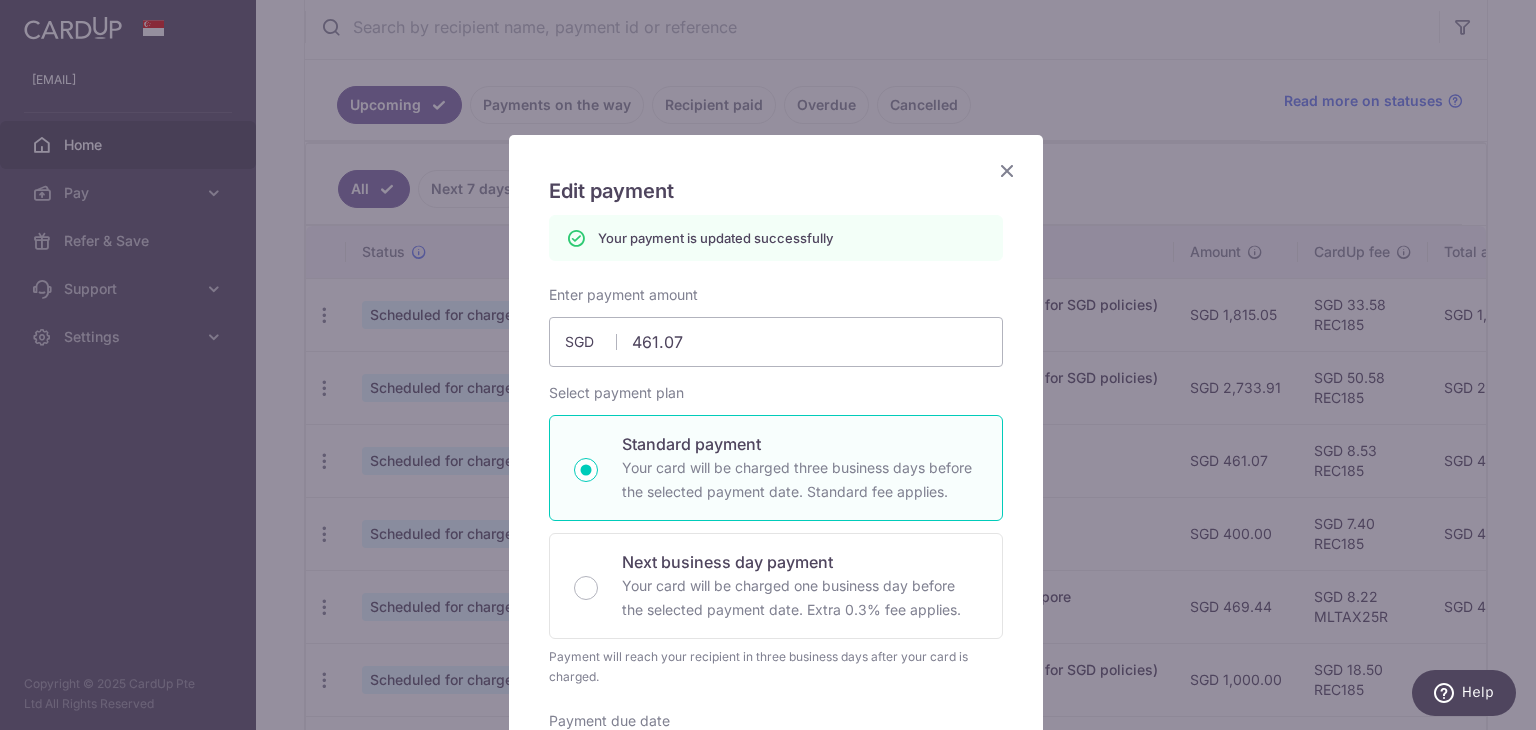 scroll, scrollTop: 0, scrollLeft: 0, axis: both 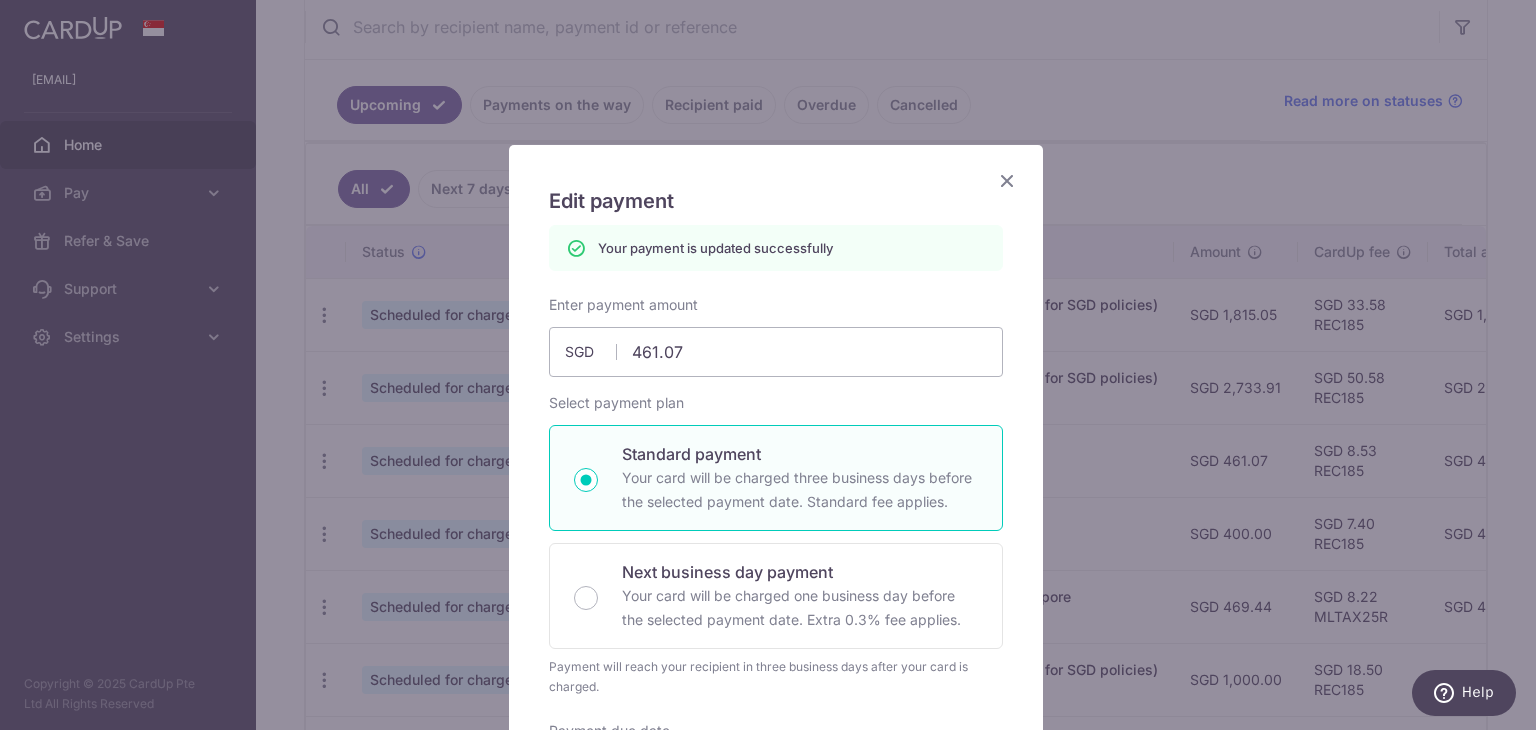click on "Edit payment
By clicking apply,  you will make changes to all   payments to  Jones Lang Laselle Property Consultants Pte Ltd  scheduled from
.
By clicking below, you confirm you are editing this payment to  Jones Lang Laselle Property Consultants Pte Ltd  on
18/08/2025 .
Your payment is updated successfully
SGD" at bounding box center (776, 859) 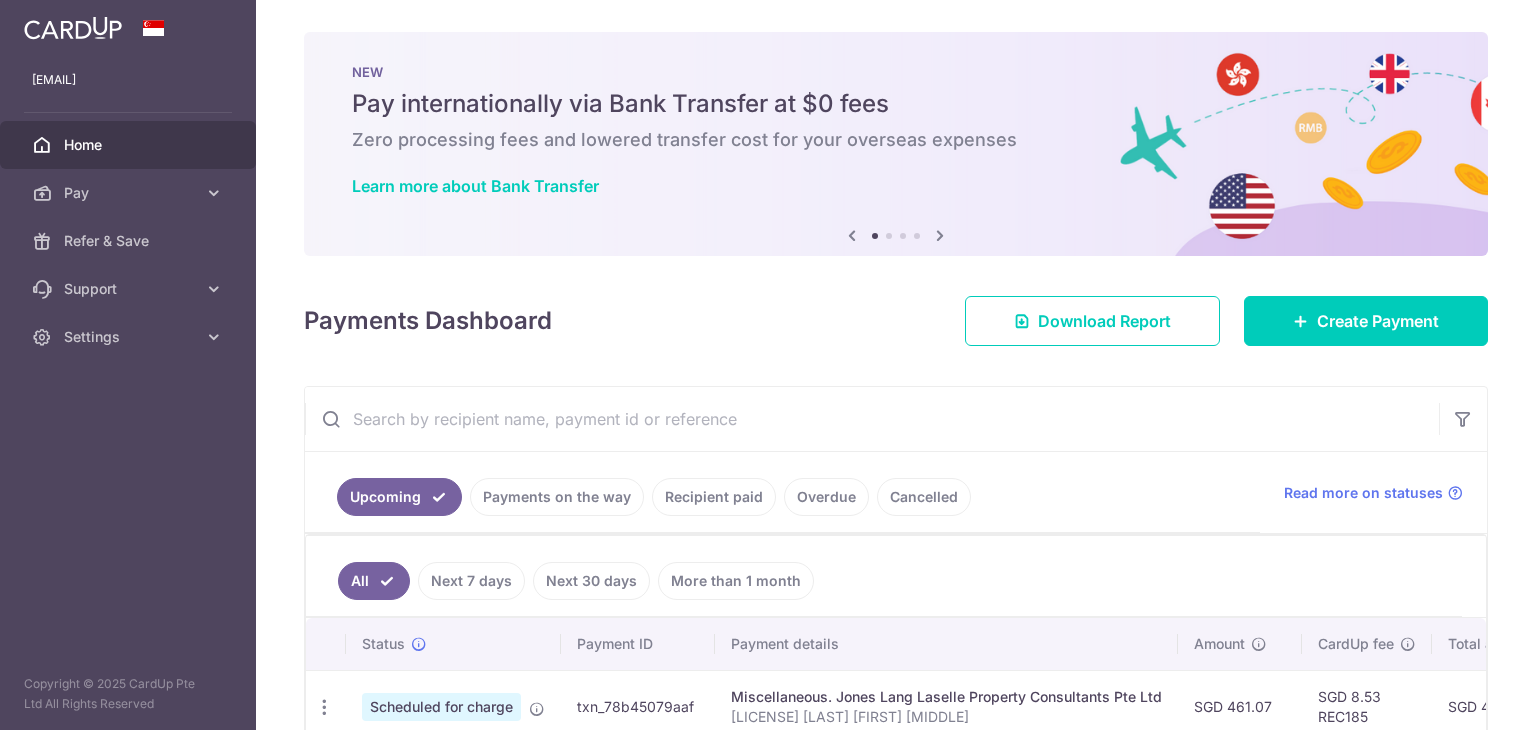 scroll, scrollTop: 0, scrollLeft: 0, axis: both 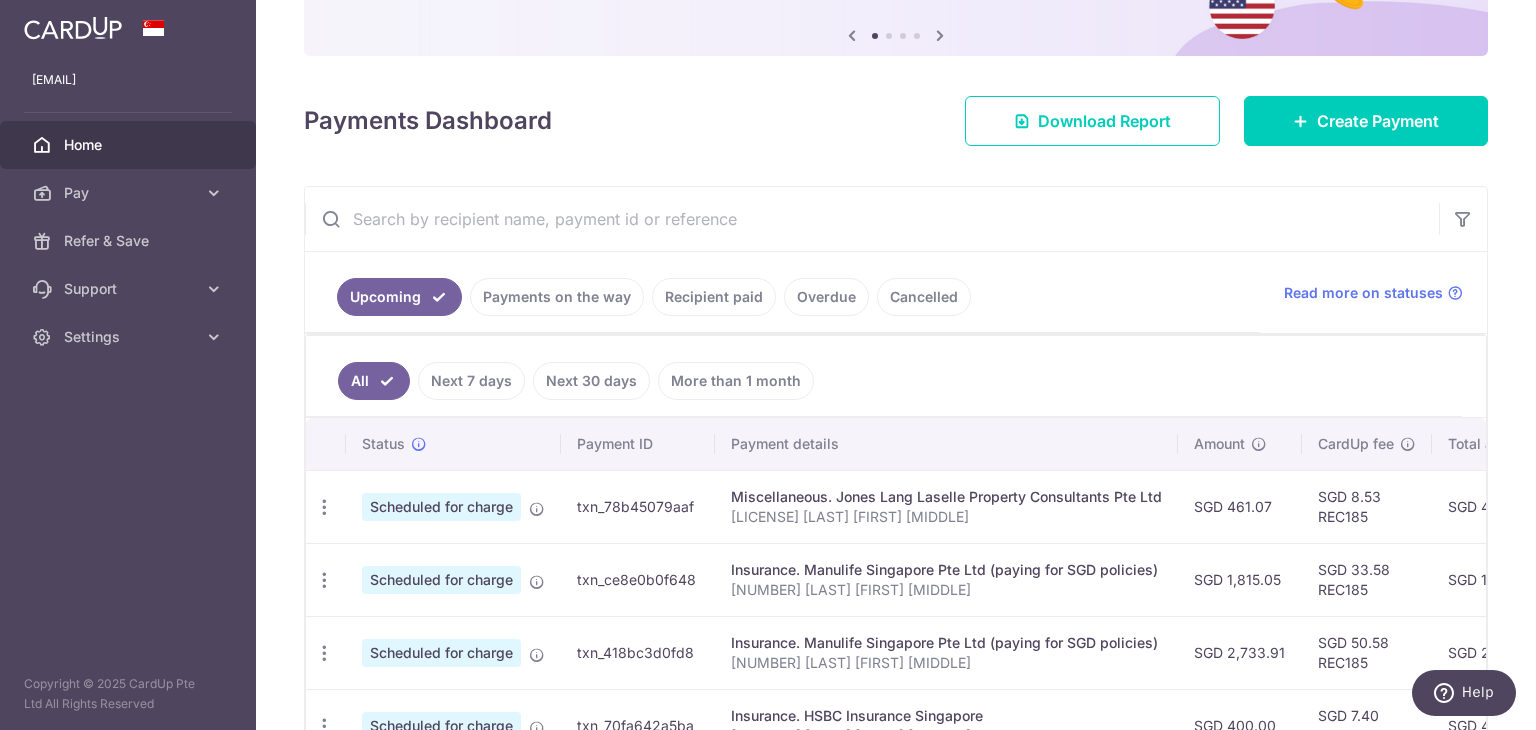 click on "SGD 461.07" at bounding box center (1240, 506) 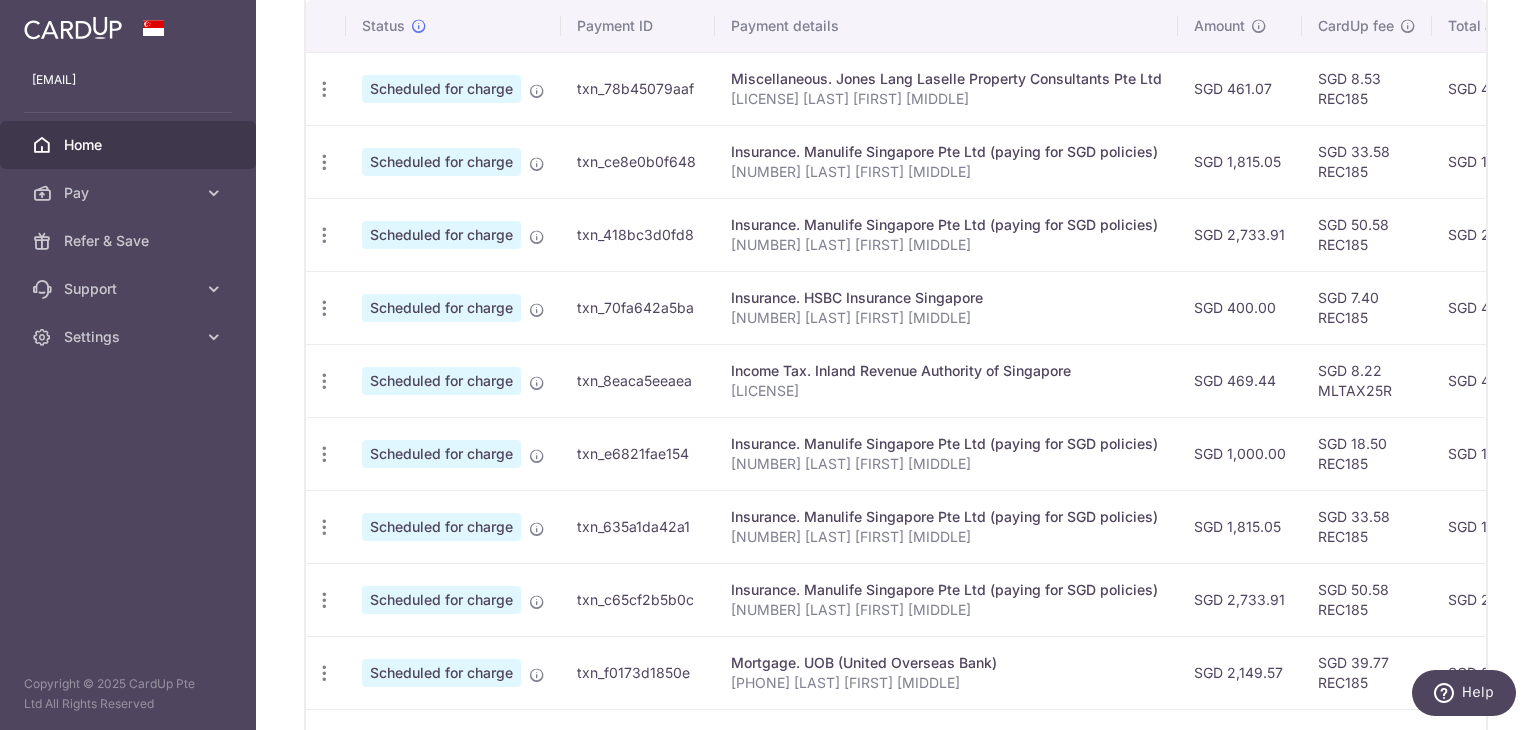 scroll, scrollTop: 546, scrollLeft: 0, axis: vertical 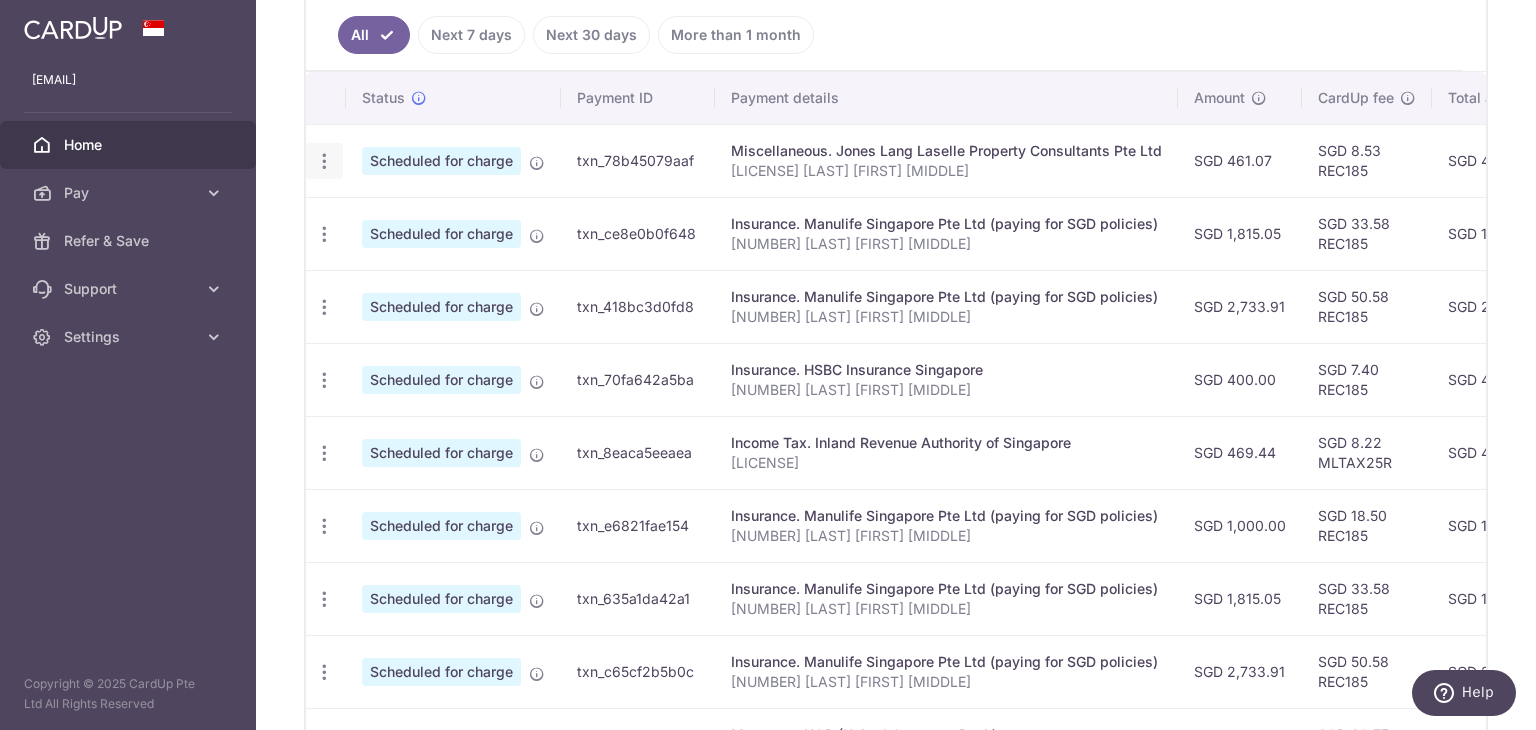 click at bounding box center [324, 161] 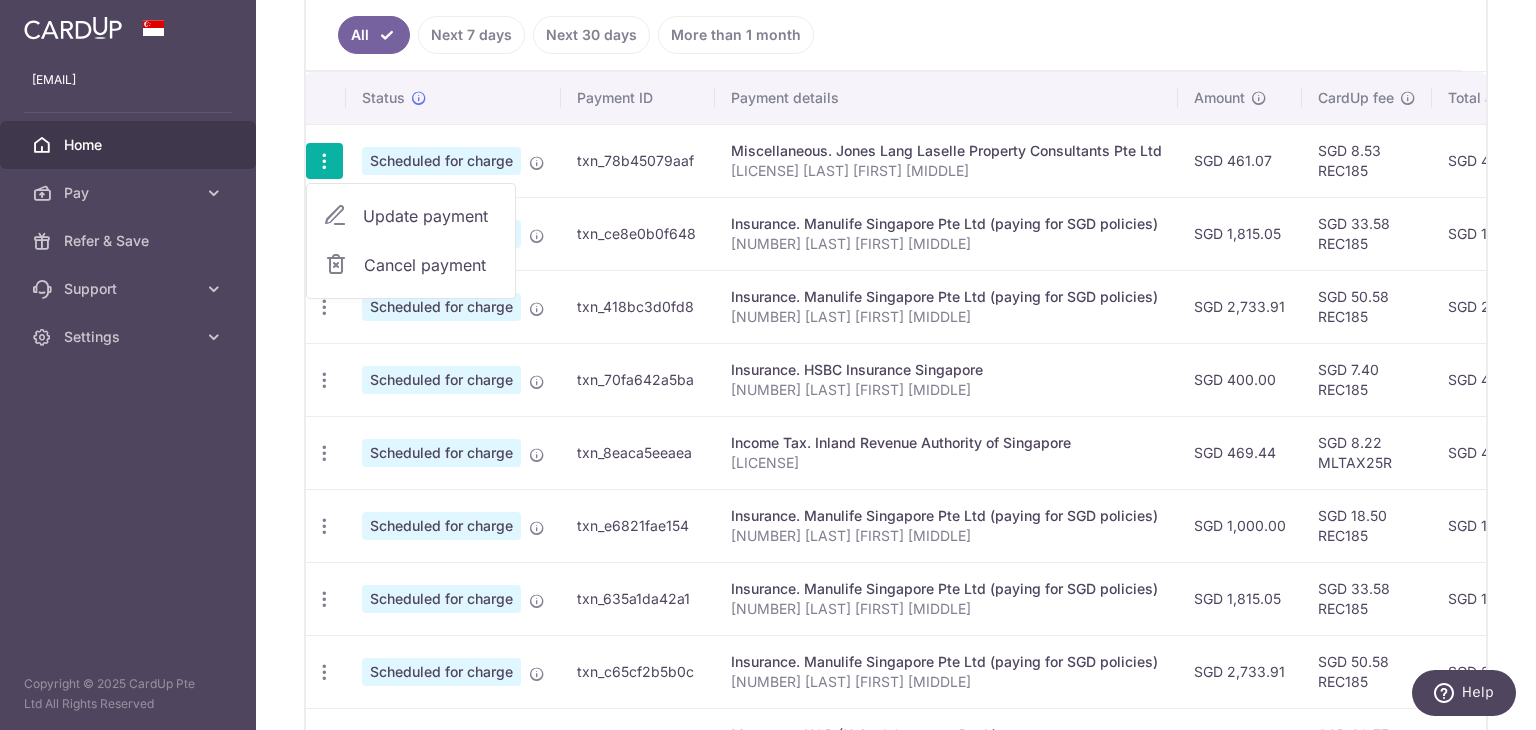 click on "paul_wong_tk@yahoo.co.uk
Home
Pay
Payments
Recipients
Cards
Refer & Save
Support
FAQ
Contact Us
Settings
Account
Logout
Copyright © 2025 CardUp Pte Ltd All Rights Reserved" at bounding box center (128, 365) 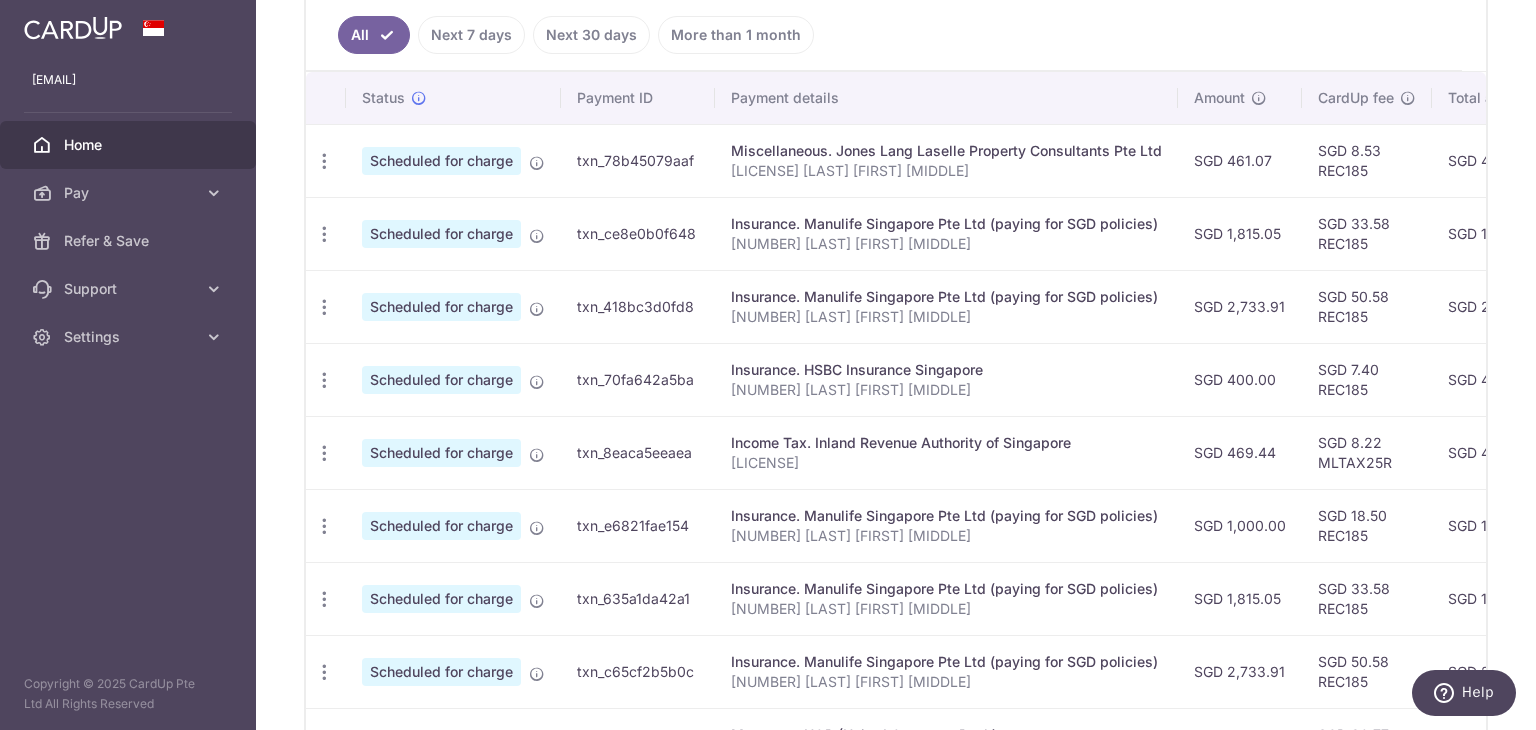 drag, startPoint x: 887, startPoint y: 149, endPoint x: 809, endPoint y: 139, distance: 78.63841 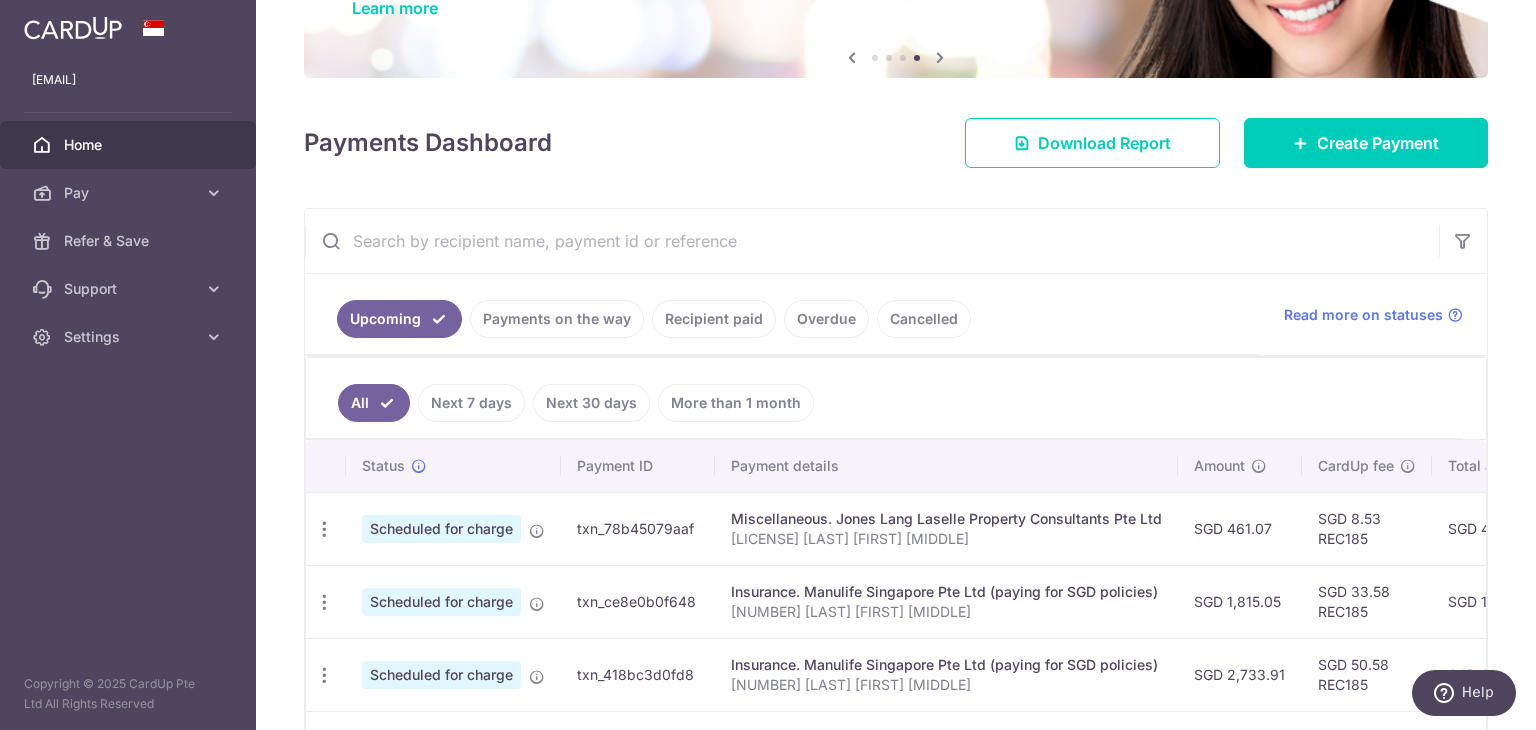 scroll, scrollTop: 0, scrollLeft: 0, axis: both 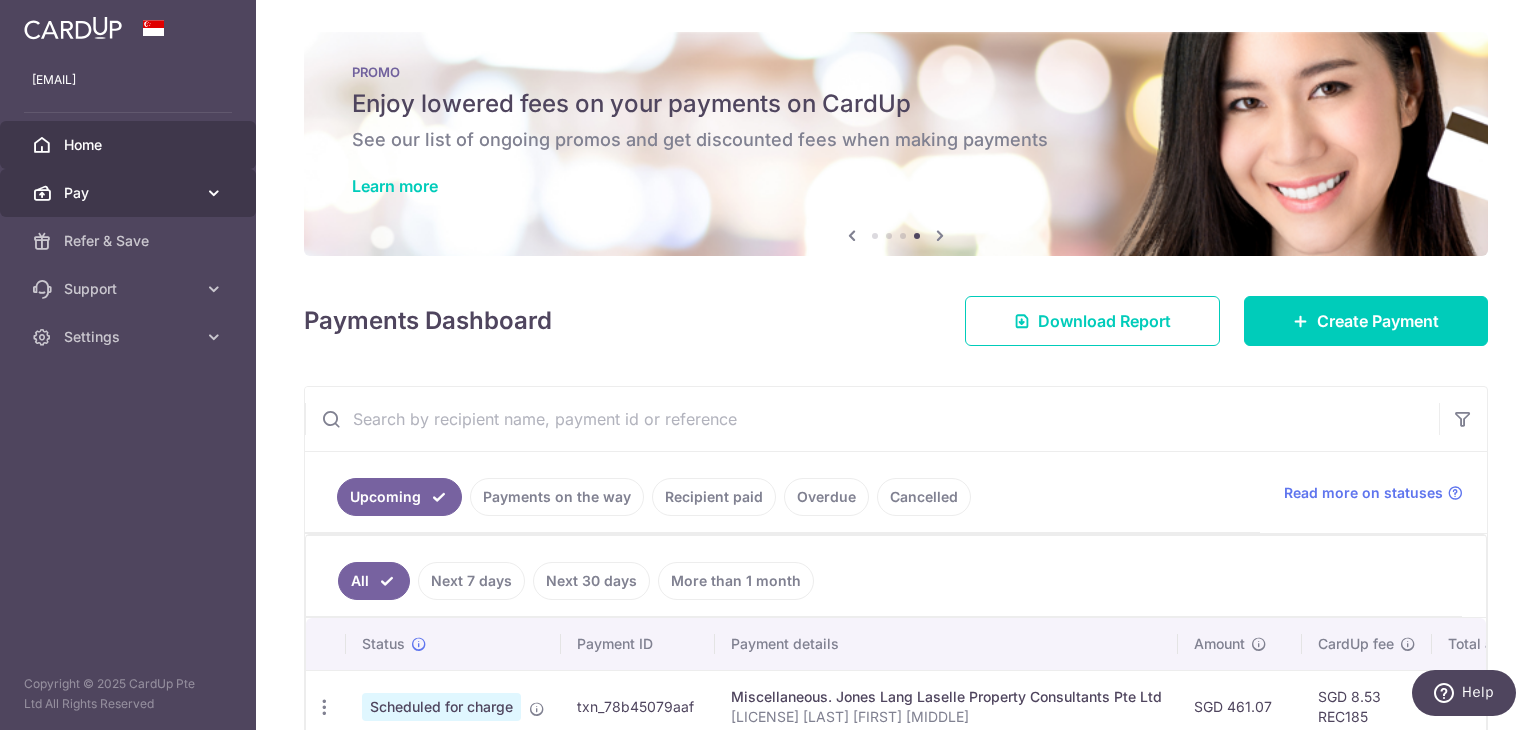 click on "Pay" at bounding box center [128, 193] 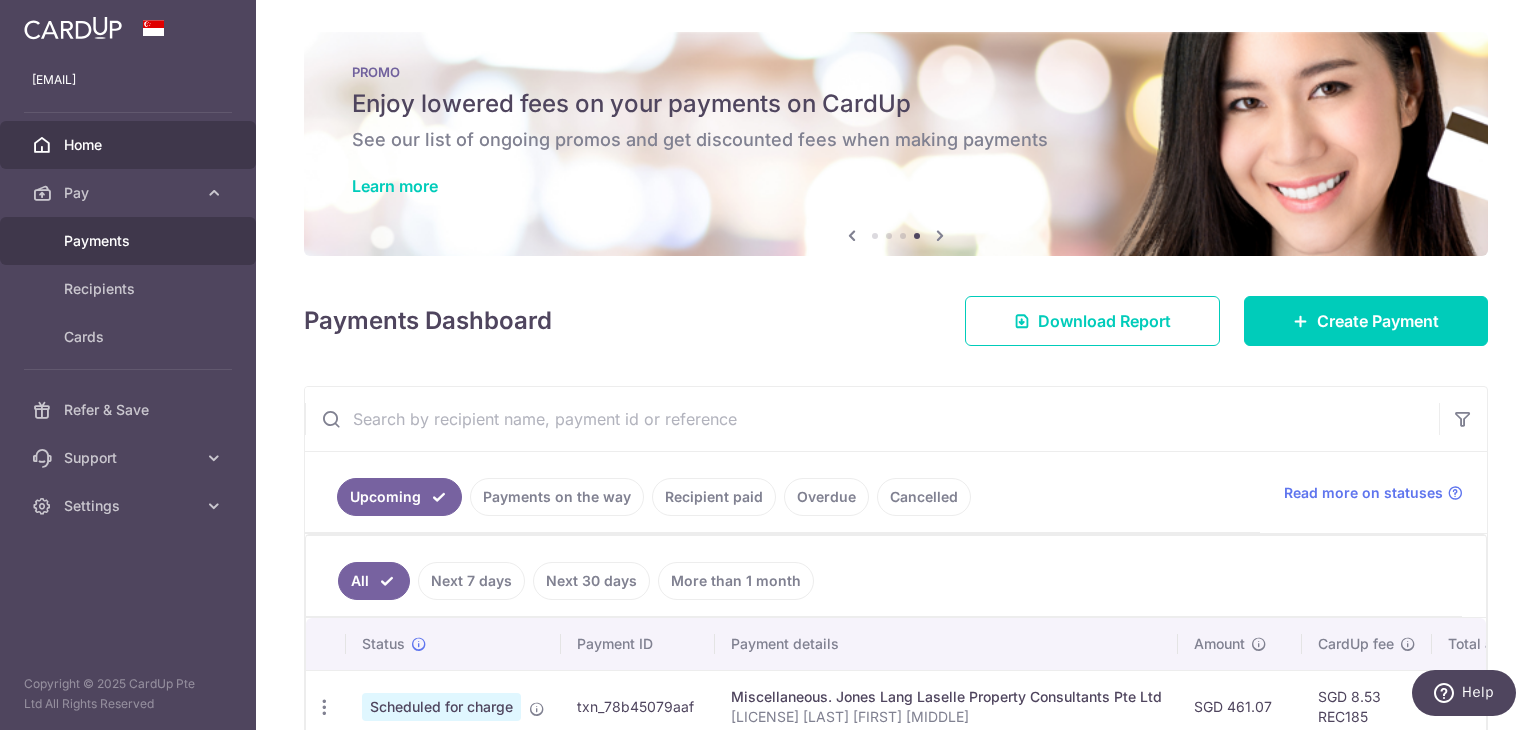click on "Payments" at bounding box center [130, 241] 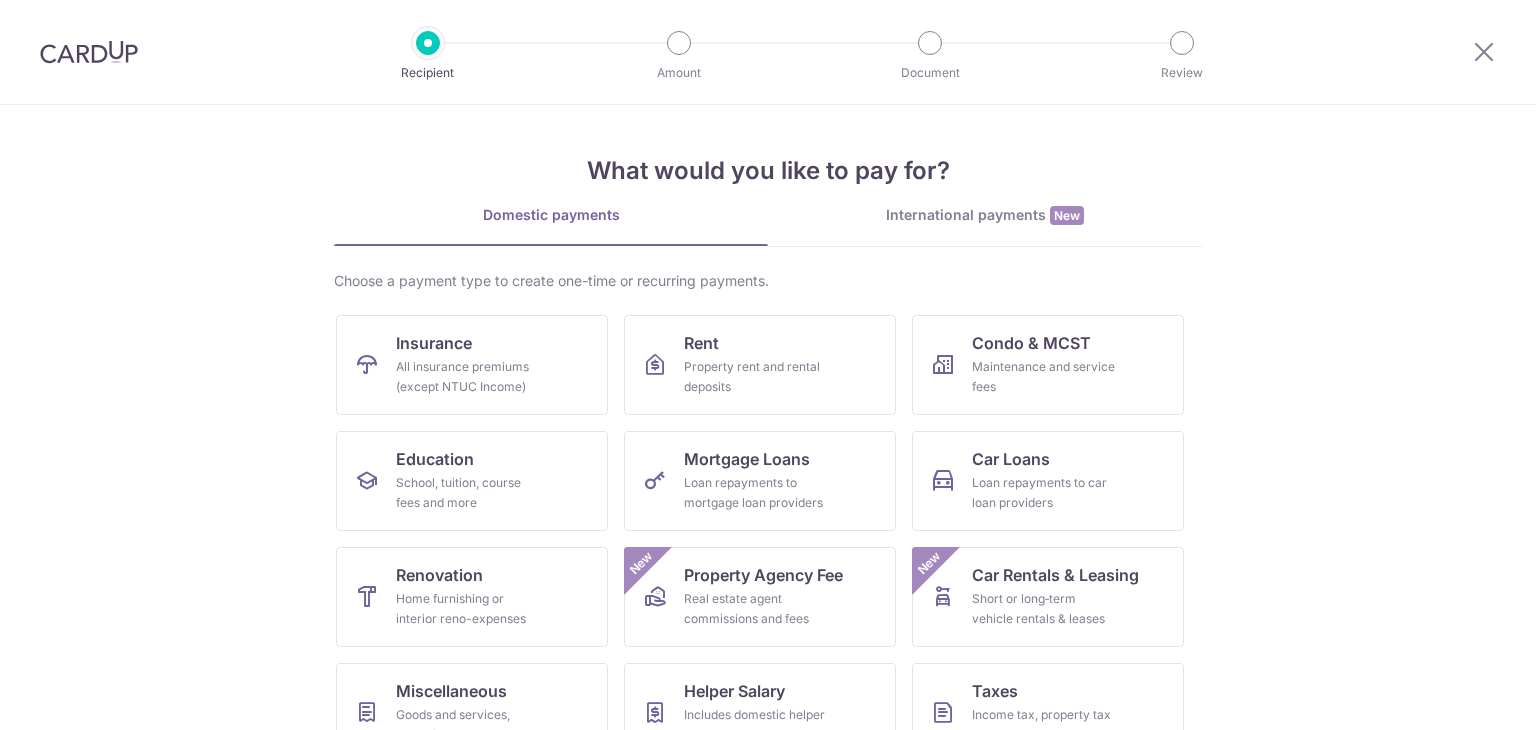 scroll, scrollTop: 0, scrollLeft: 0, axis: both 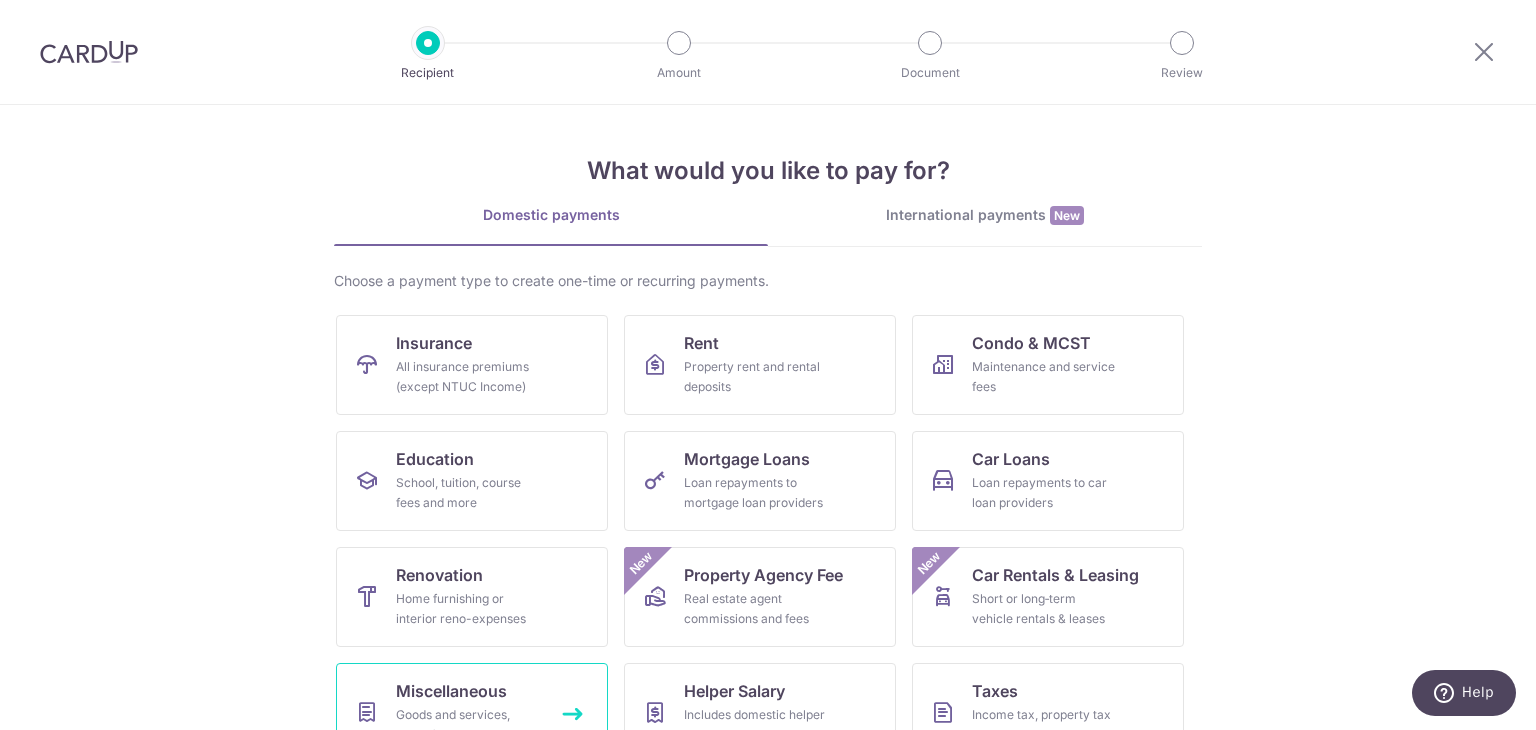 click on "Miscellaneous" at bounding box center [451, 691] 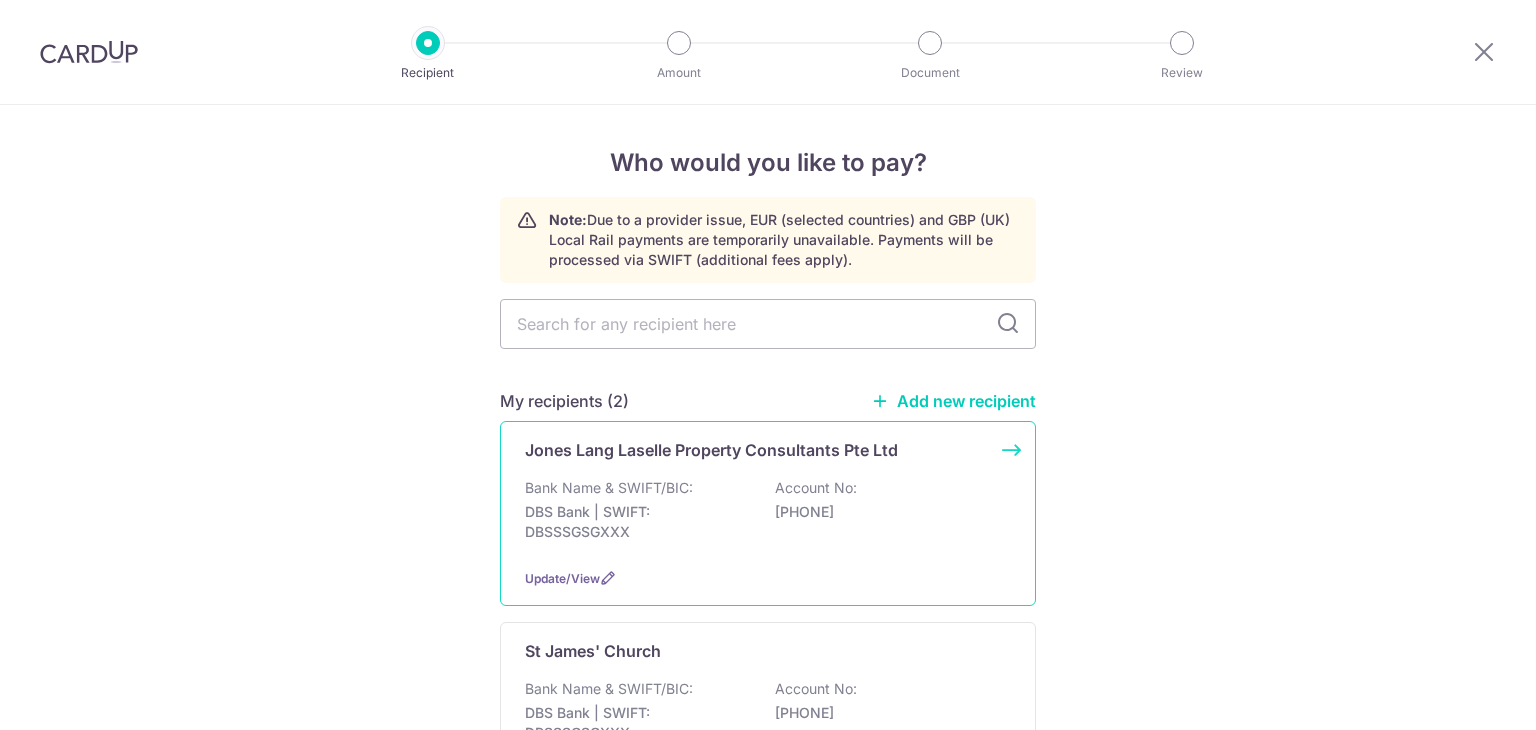 scroll, scrollTop: 0, scrollLeft: 0, axis: both 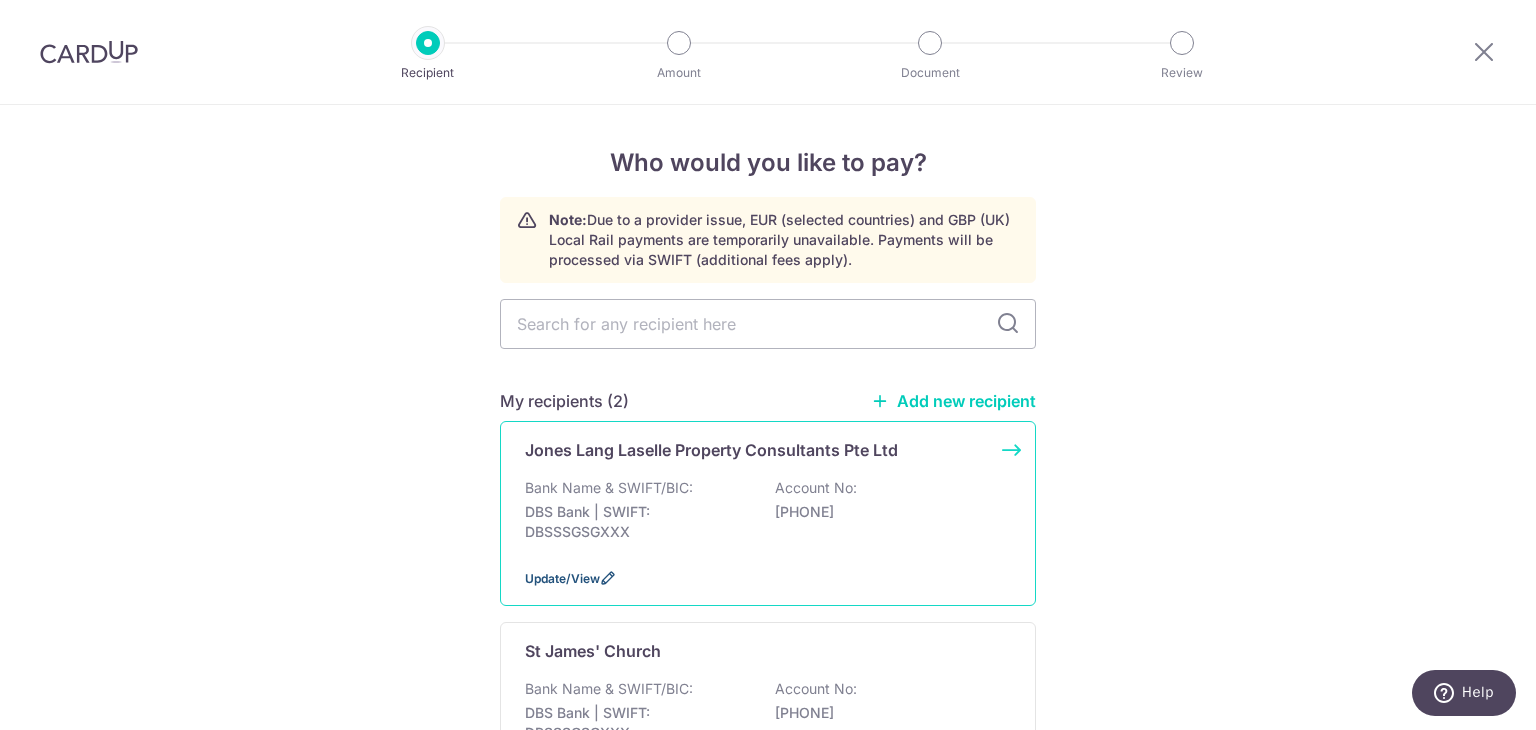 click at bounding box center [608, 578] 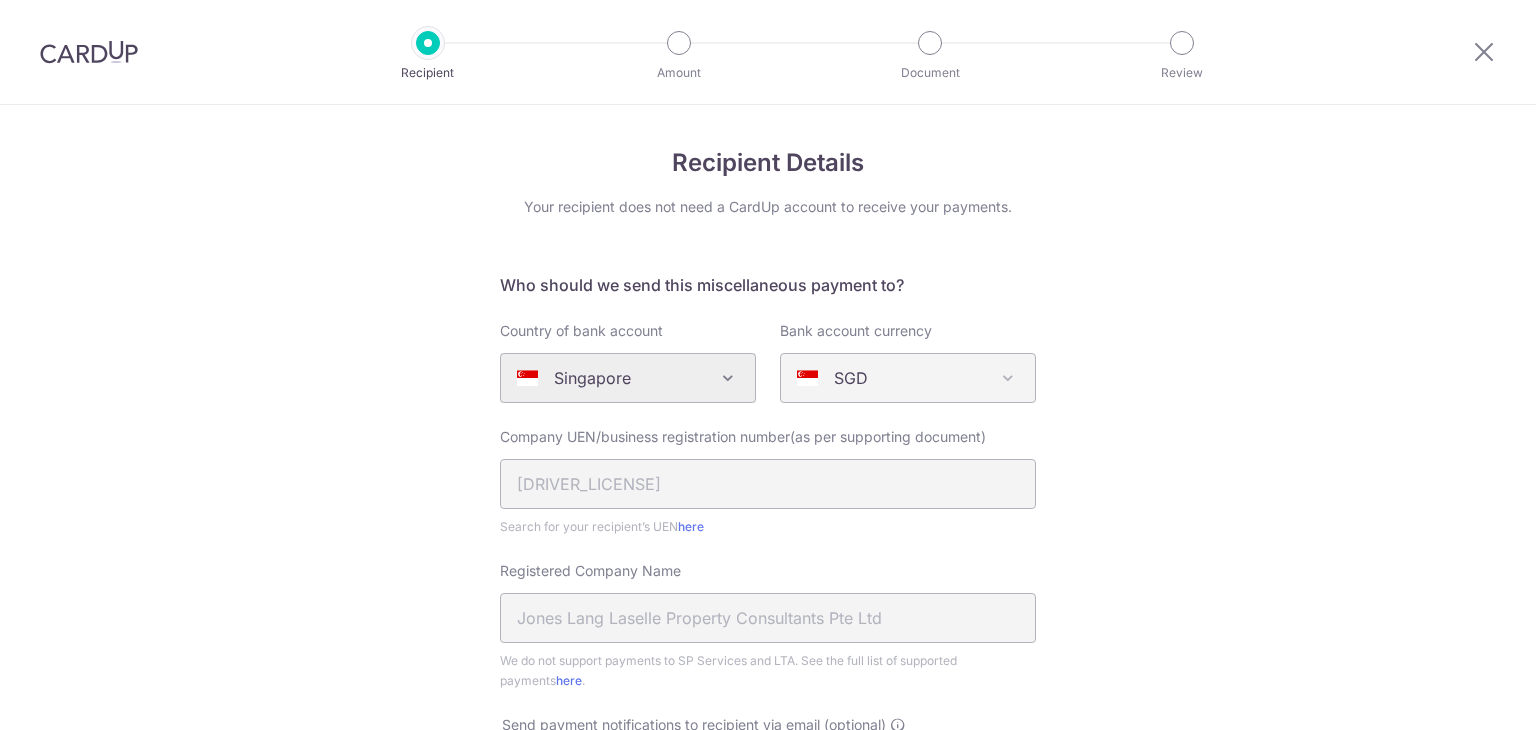 scroll, scrollTop: 0, scrollLeft: 0, axis: both 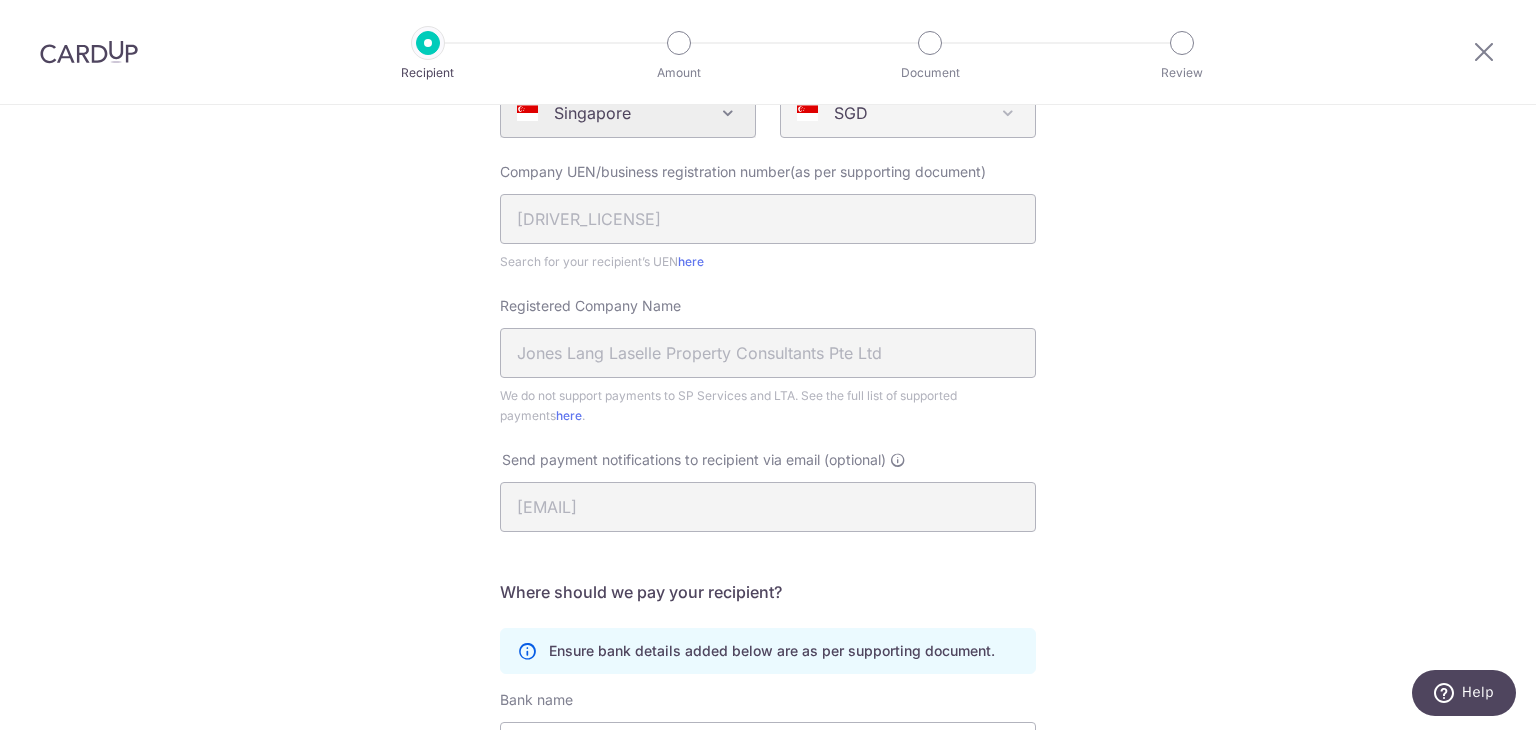 click on "Recipient Details
Your recipient does not need a CardUp account to receive your payments.
Who should we send this miscellaneous payment to?
Country of bank account
Algeria
Andorra
Angola
Anguilla
Argentina
Armenia
Aruba
Australia
Austria
Azerbaijan
Bahrain
Bangladesh
Belgium
Bolivia
Bosnia and Herzegovina
Brazil
British Virgin Islands
Bulgaria
Canada
Chile
China
Colombia
Costa Rica
Croatia
Cyprus
Czech Republic
Denmark
Dominica
Dominican Republic
East Timor
Ecuador
Egypt
Estonia
Faroe Islands
Fiji
Finland
France
French Guiana
French Polynesia
French Southern Territories
Georgia
Germany
Greece
Greenland
Grenada
Guernsey
Guyana
Honduras
Hong Kong
Hungary
Iceland
India
Indonesia
Ireland
Isle of Man
Israel
Italy
Japan
Jersey
Kazakhstan
Kosovo
Kuwait
Kyrgyzstan
Latvia" at bounding box center [768, 446] 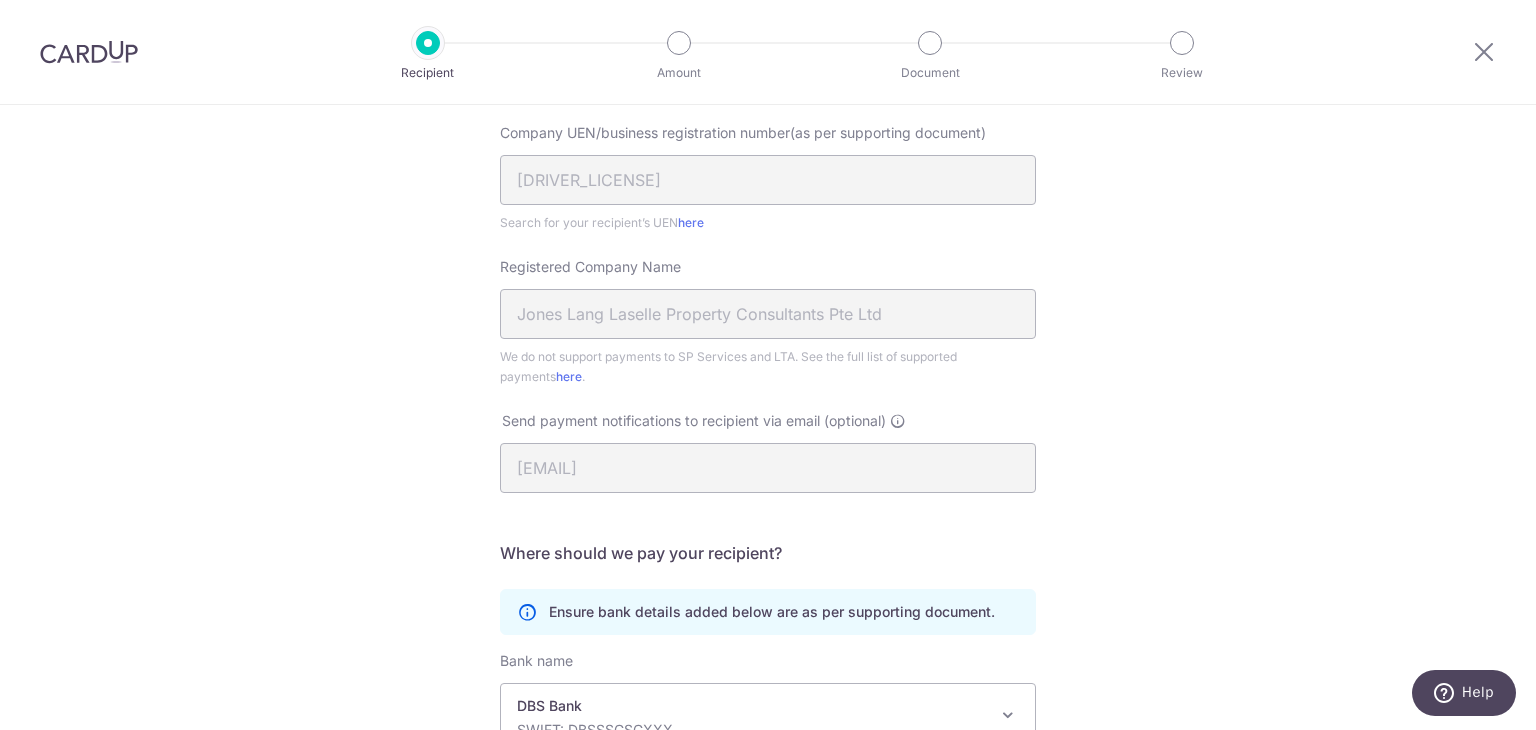 scroll, scrollTop: 248, scrollLeft: 0, axis: vertical 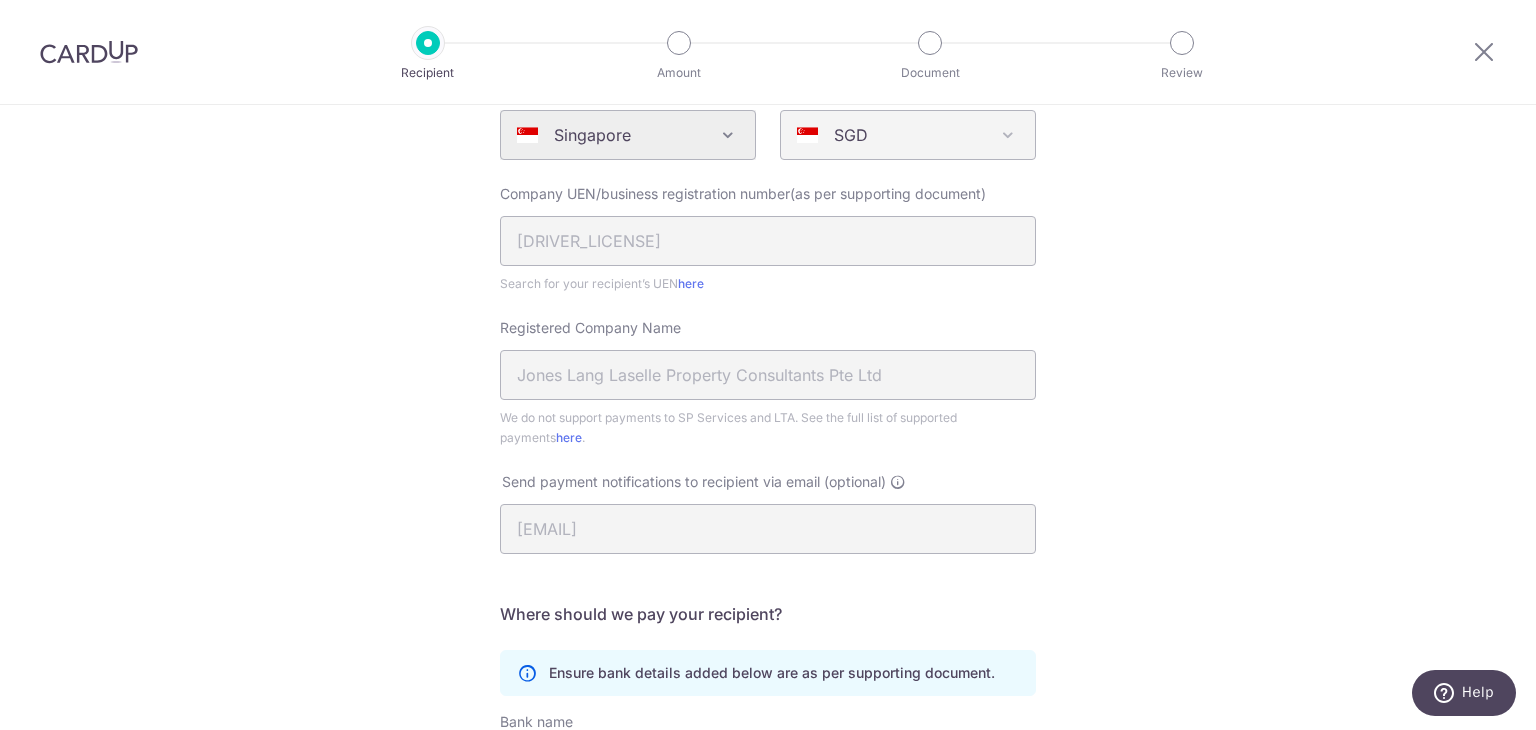 click on "Recipient Details
Your recipient does not need a CardUp account to receive your payments.
Who should we send this miscellaneous payment to?
Country of bank account
Algeria
Andorra
Angola
Anguilla
Argentina
Armenia
Aruba
Australia
Austria
Azerbaijan
Bahrain
Bangladesh
Belgium
Bolivia
Bosnia and Herzegovina
Brazil
British Virgin Islands
Bulgaria
Canada
Chile
China
Colombia
Costa Rica
Croatia
Cyprus
Czech Republic
Denmark
Dominica
Dominican Republic
East Timor
Ecuador
Egypt
Estonia
Faroe Islands
Fiji
Finland
France
French Guiana
French Polynesia
French Southern Territories
Georgia
Germany
Greece
Greenland
Grenada
Guernsey
Guyana
Honduras
Hong Kong
Hungary
Iceland
India
Indonesia
Ireland
Isle of Man
Israel
Italy
Japan
Jersey
Kazakhstan
Kosovo
Kuwait
Kyrgyzstan
Latvia" at bounding box center [768, 468] 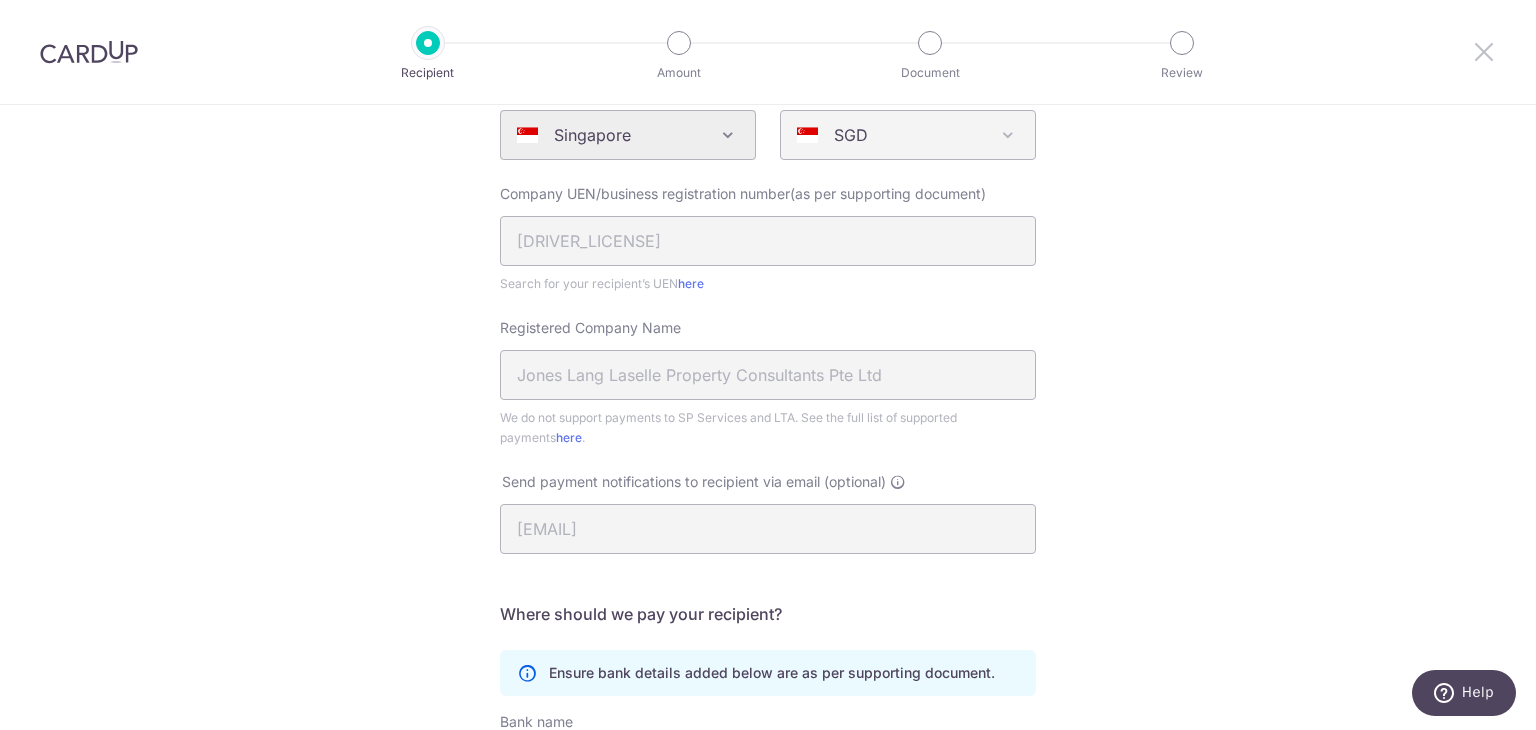 click at bounding box center (1484, 51) 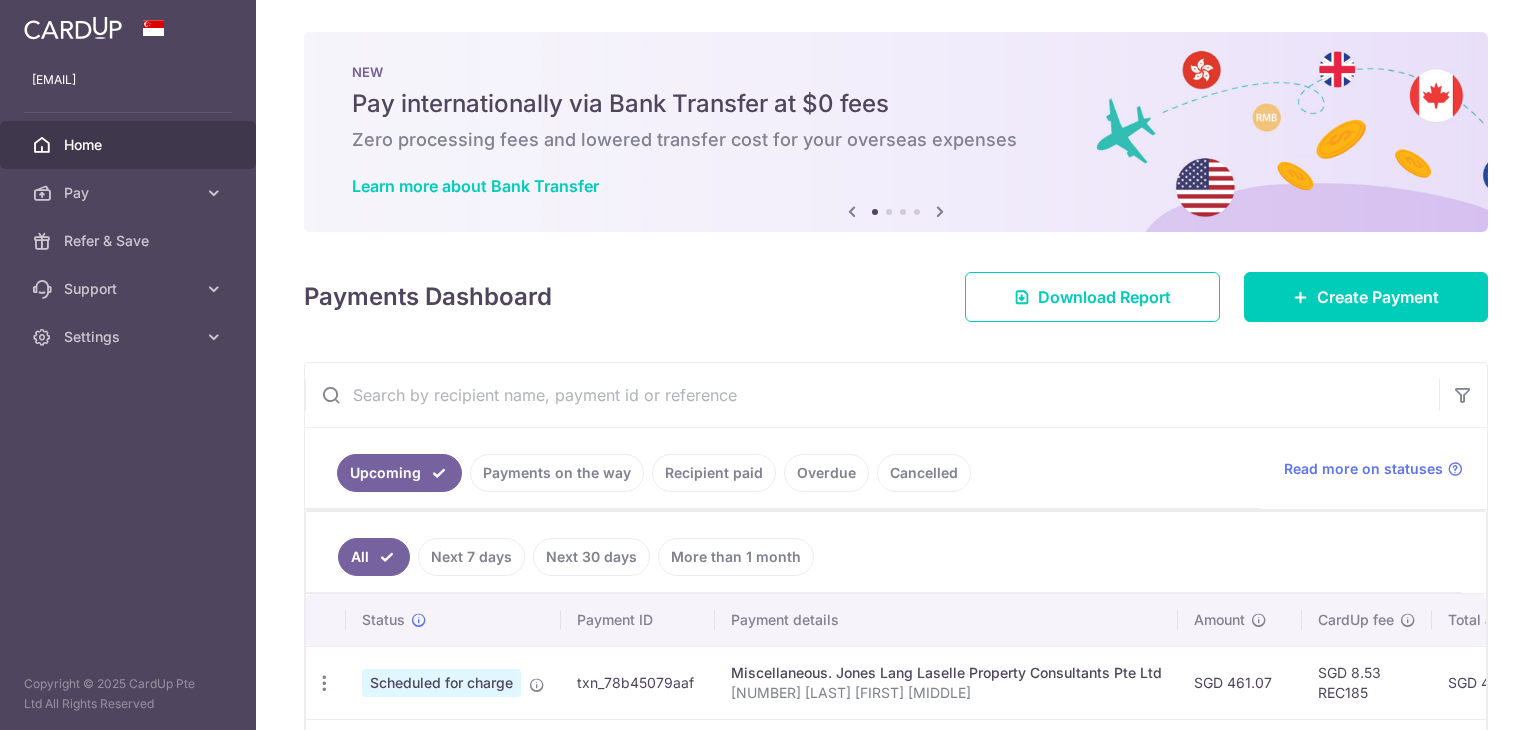 scroll, scrollTop: 0, scrollLeft: 0, axis: both 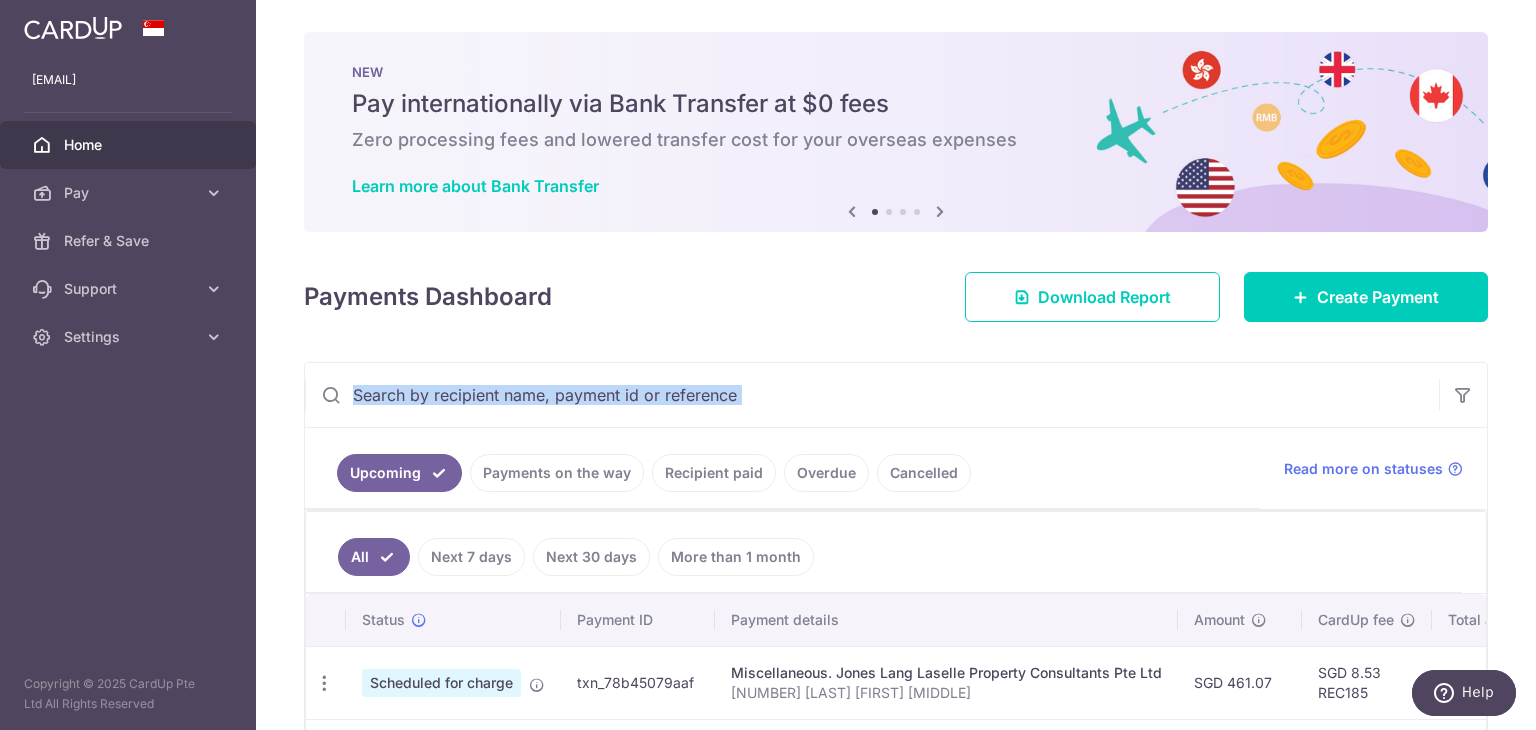 drag, startPoint x: 1516, startPoint y: 313, endPoint x: 1522, endPoint y: 353, distance: 40.4475 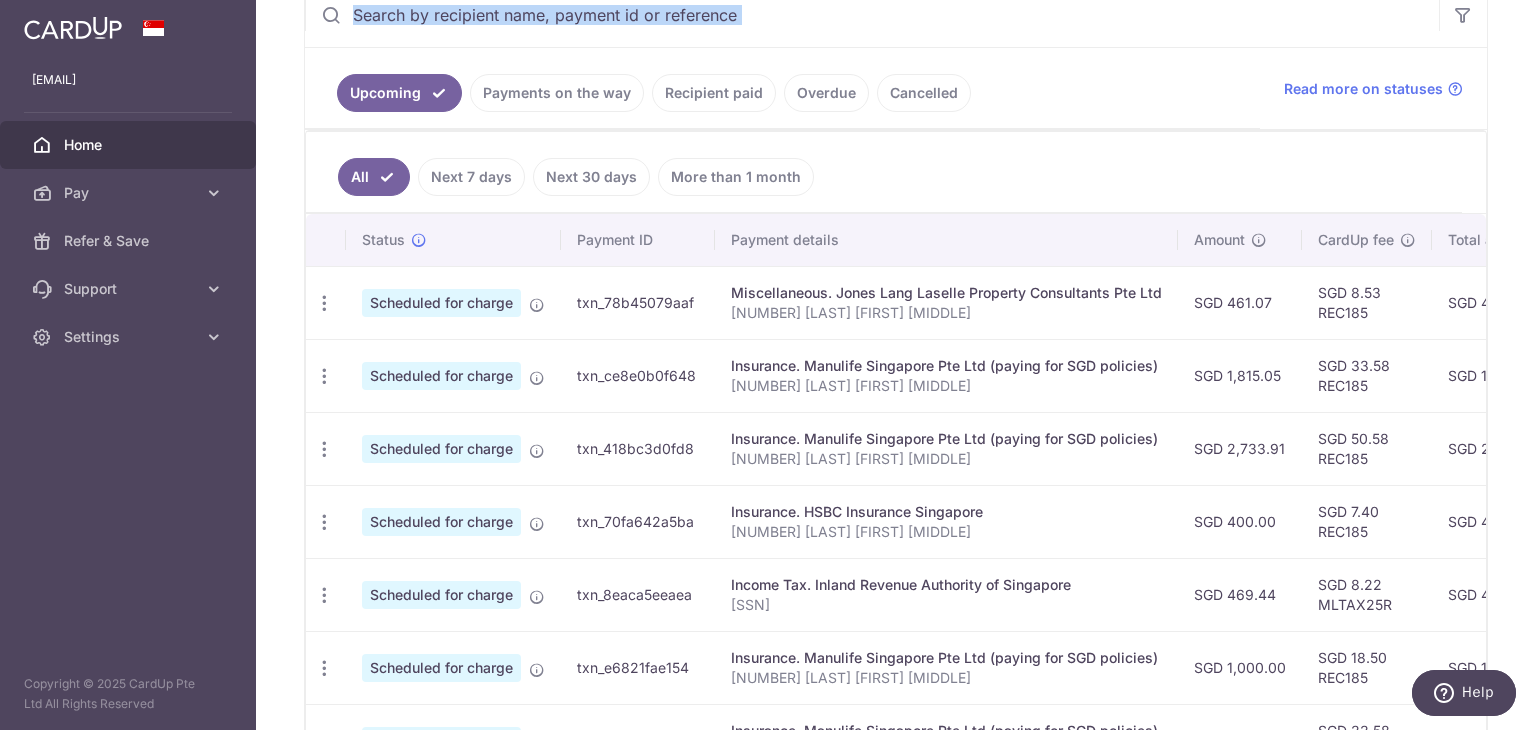 scroll, scrollTop: 392, scrollLeft: 0, axis: vertical 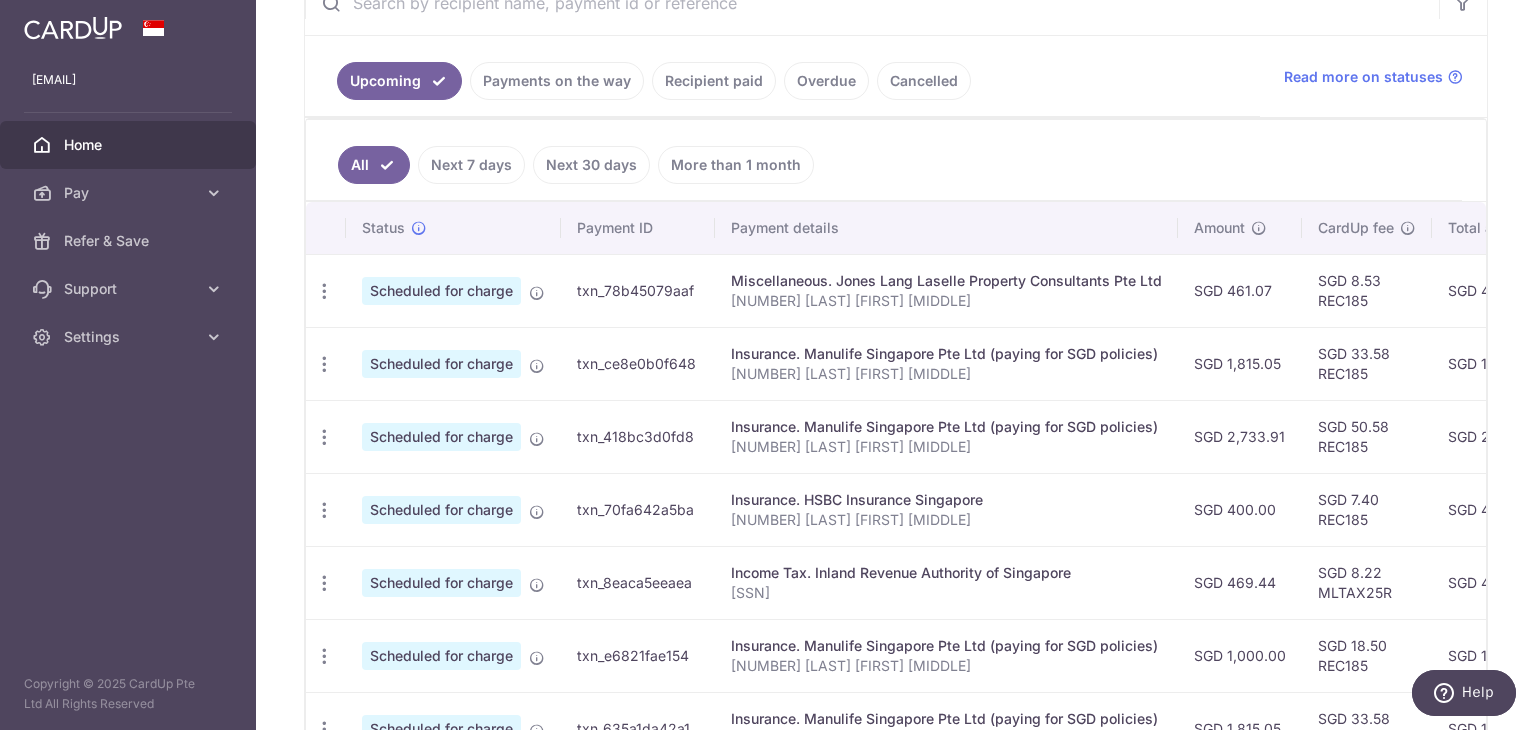 click on "Miscellaneous. Jones Lang Laselle Property Consultants Pte Ltd" at bounding box center (946, 281) 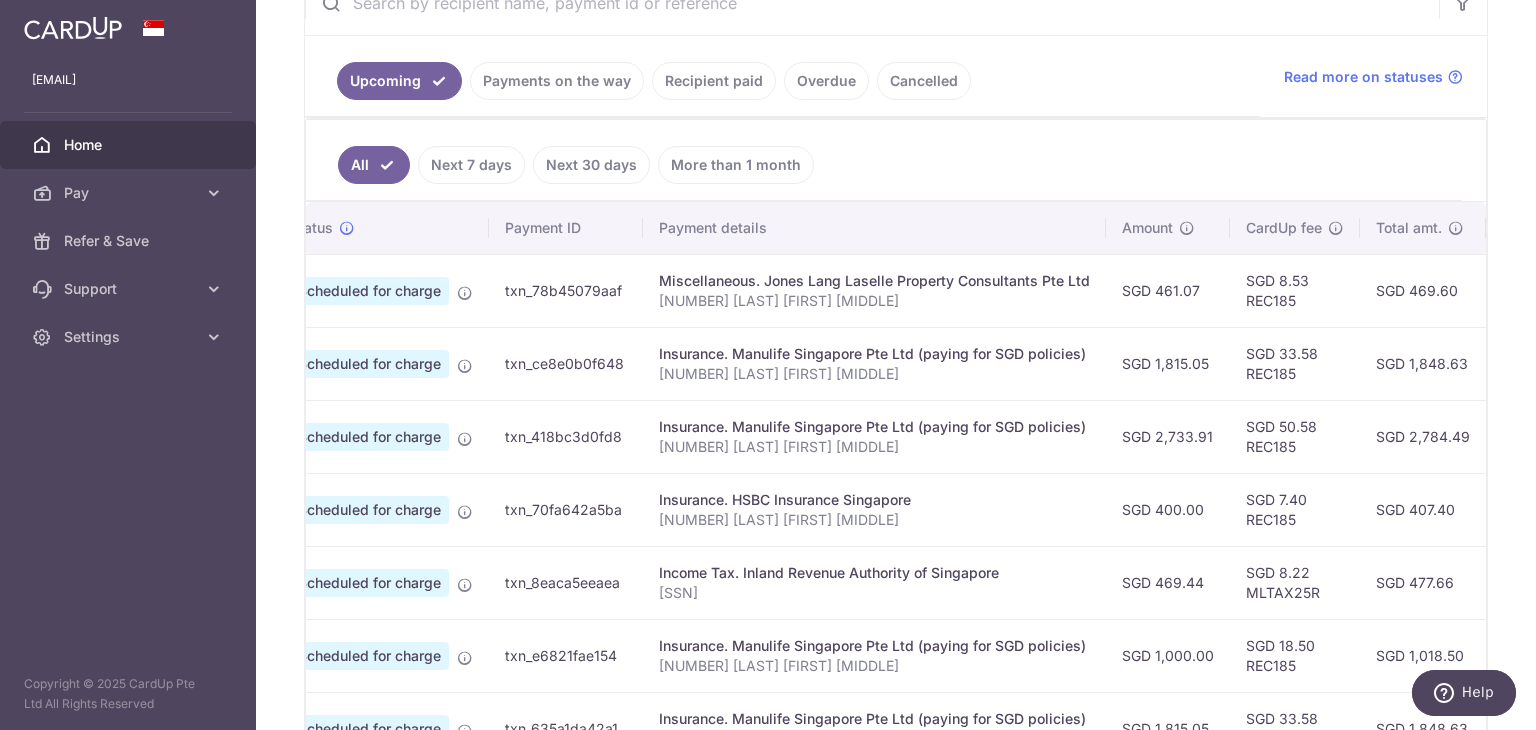 scroll, scrollTop: 0, scrollLeft: 0, axis: both 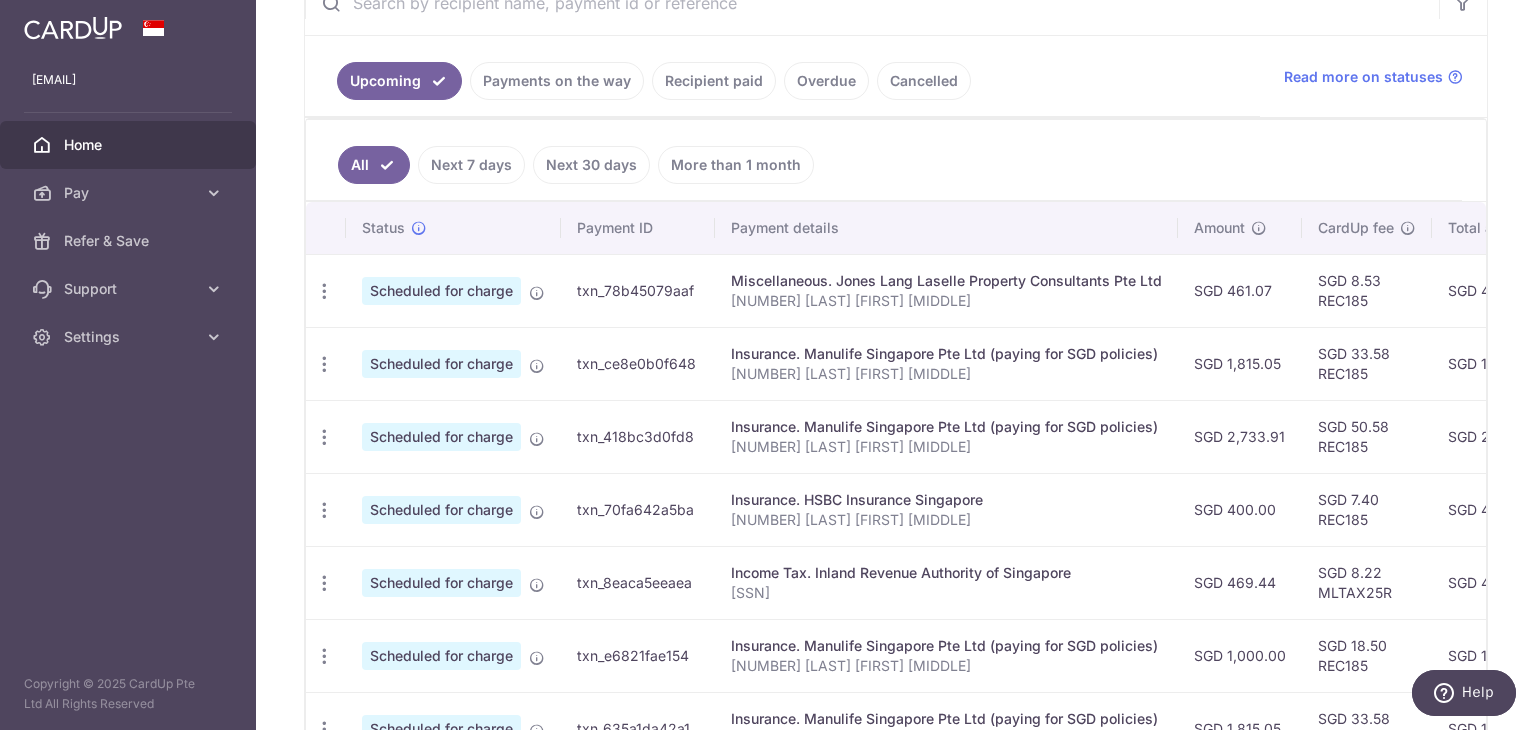 drag, startPoint x: 1524, startPoint y: 218, endPoint x: 1532, endPoint y: 156, distance: 62.514 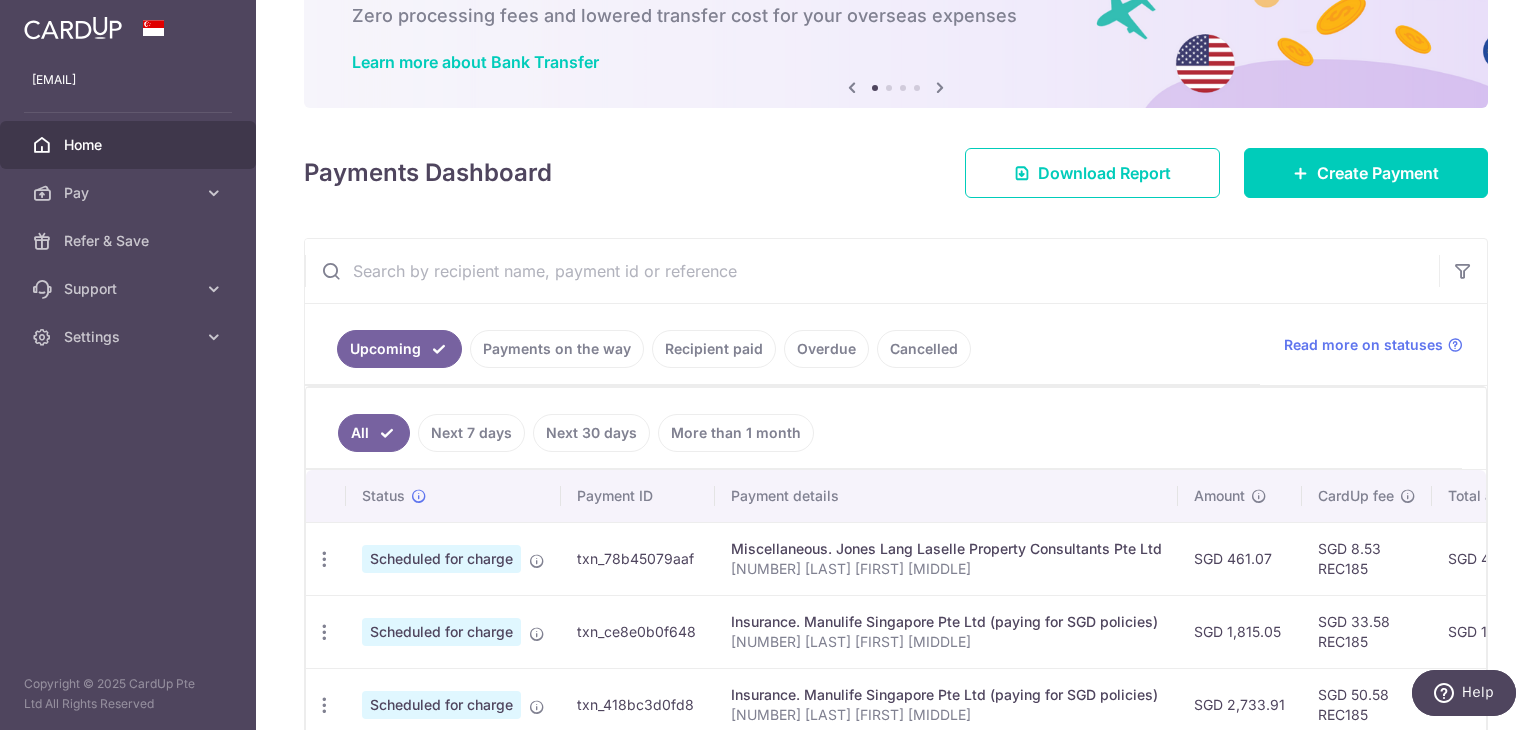 scroll, scrollTop: 0, scrollLeft: 0, axis: both 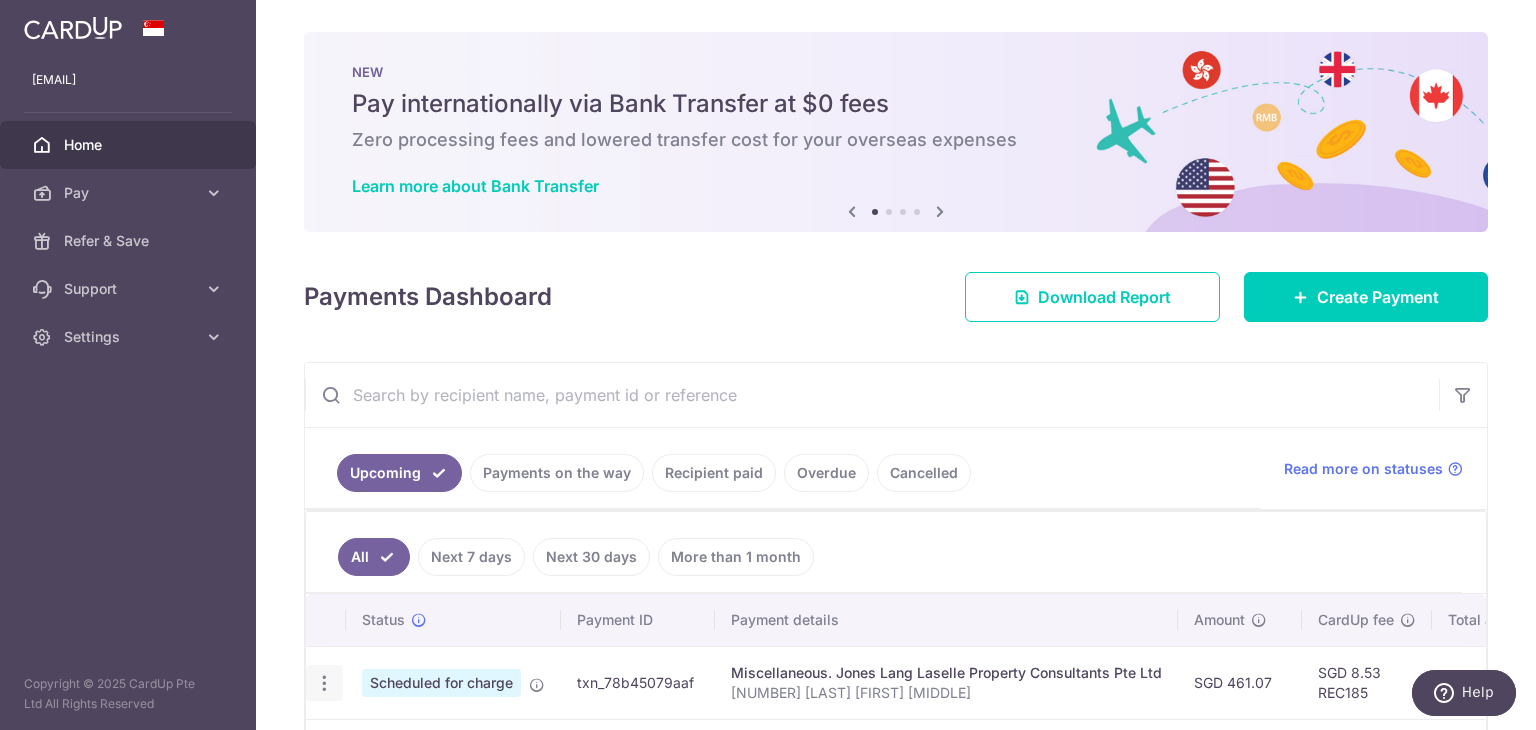 click on "Update payment
Cancel payment" at bounding box center (324, 683) 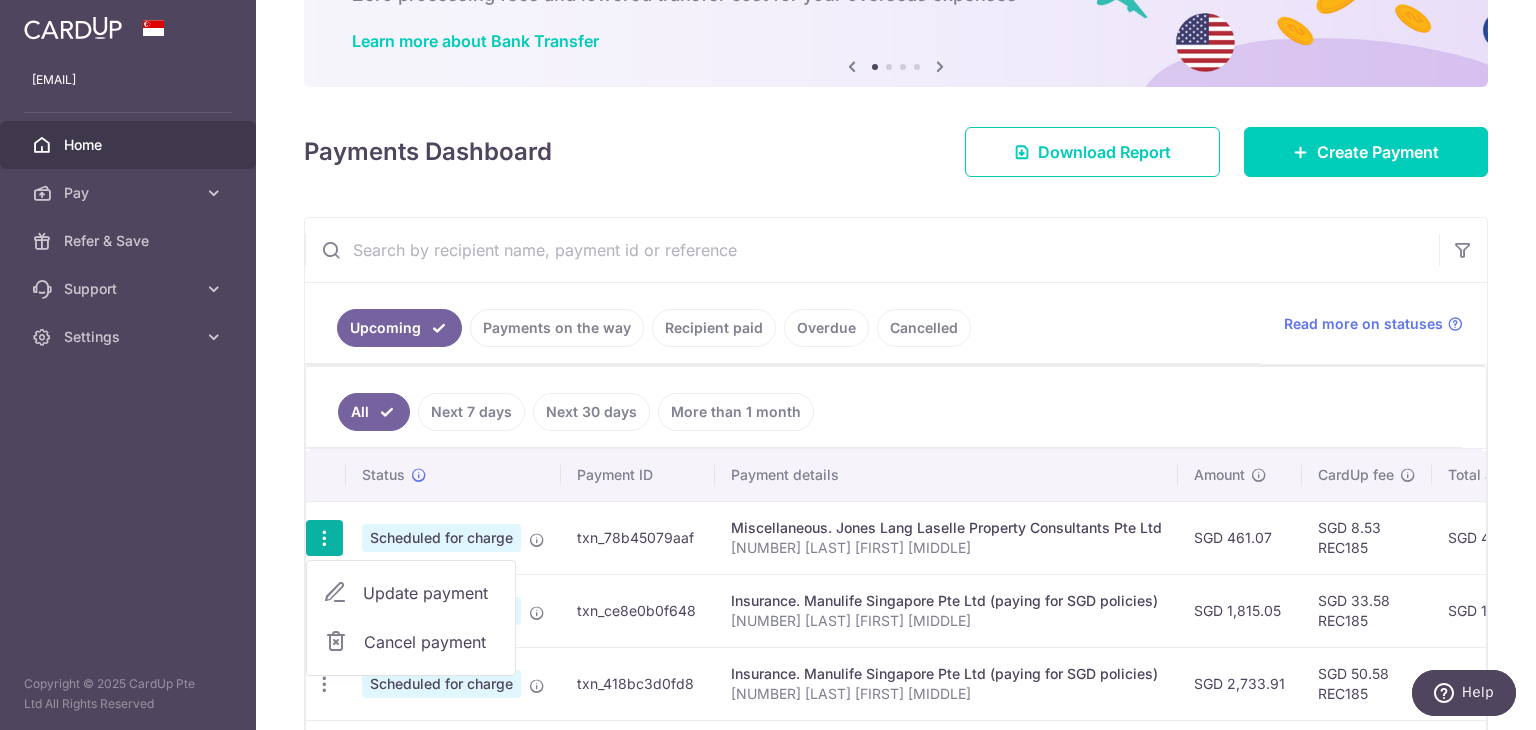 scroll, scrollTop: 331, scrollLeft: 0, axis: vertical 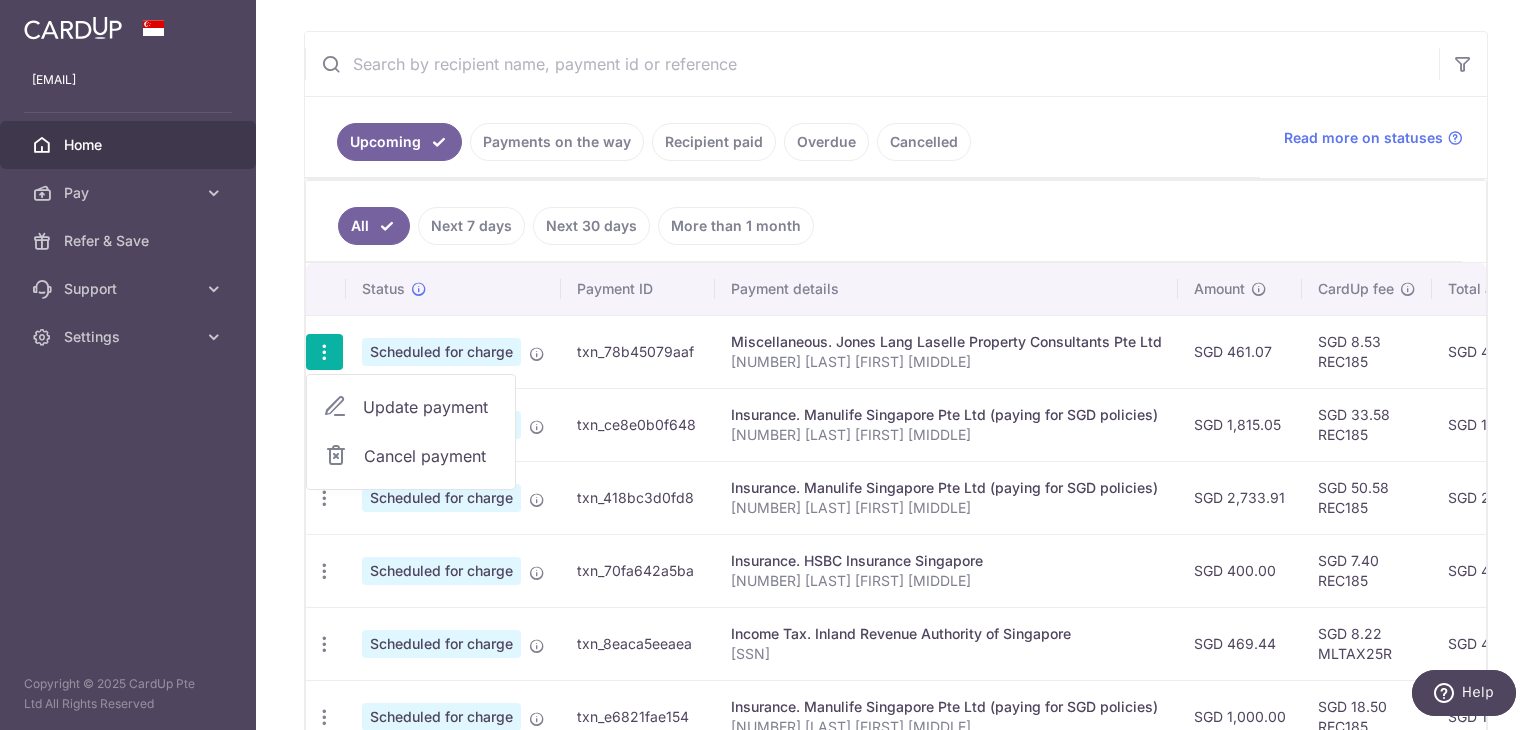 click on "Update payment" at bounding box center [411, 407] 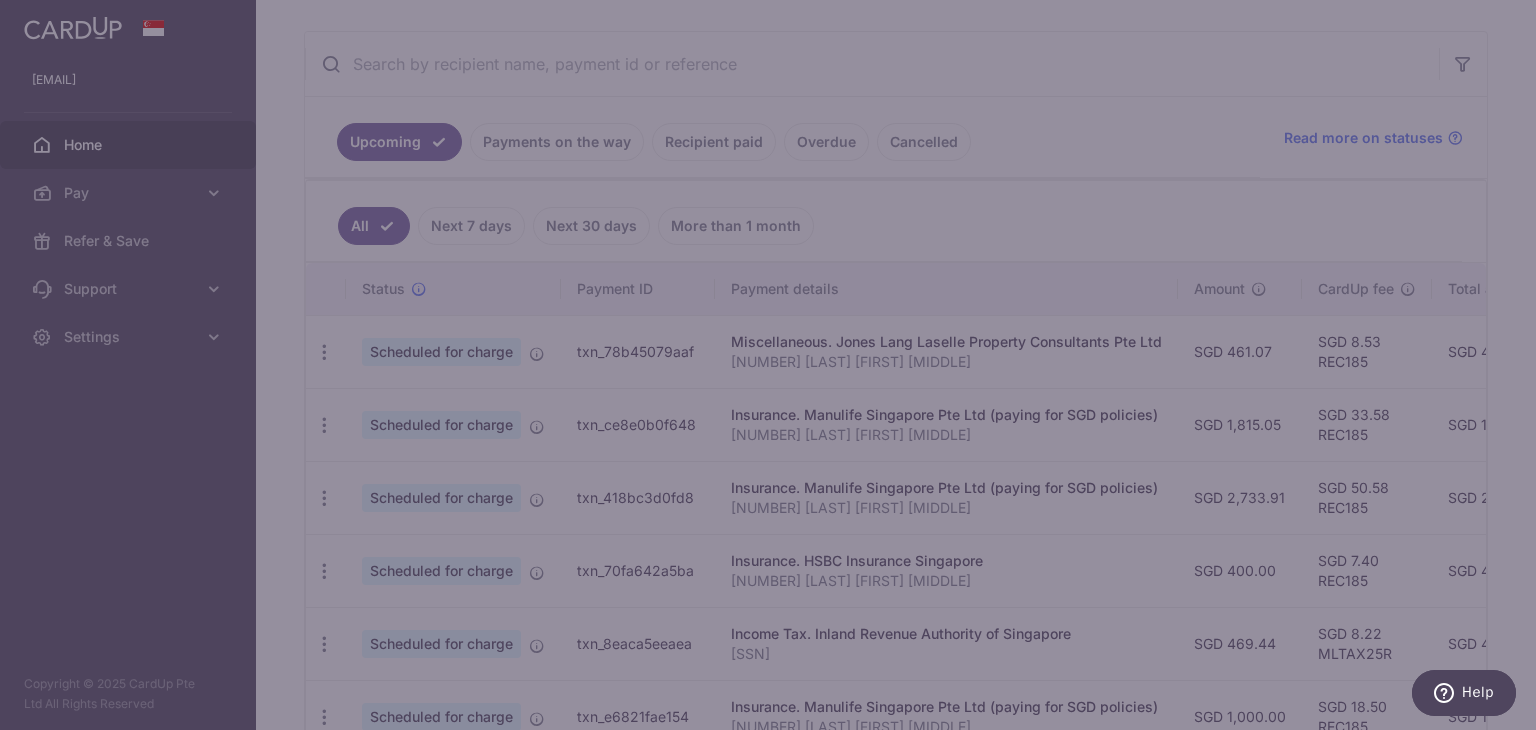 type on "REC185" 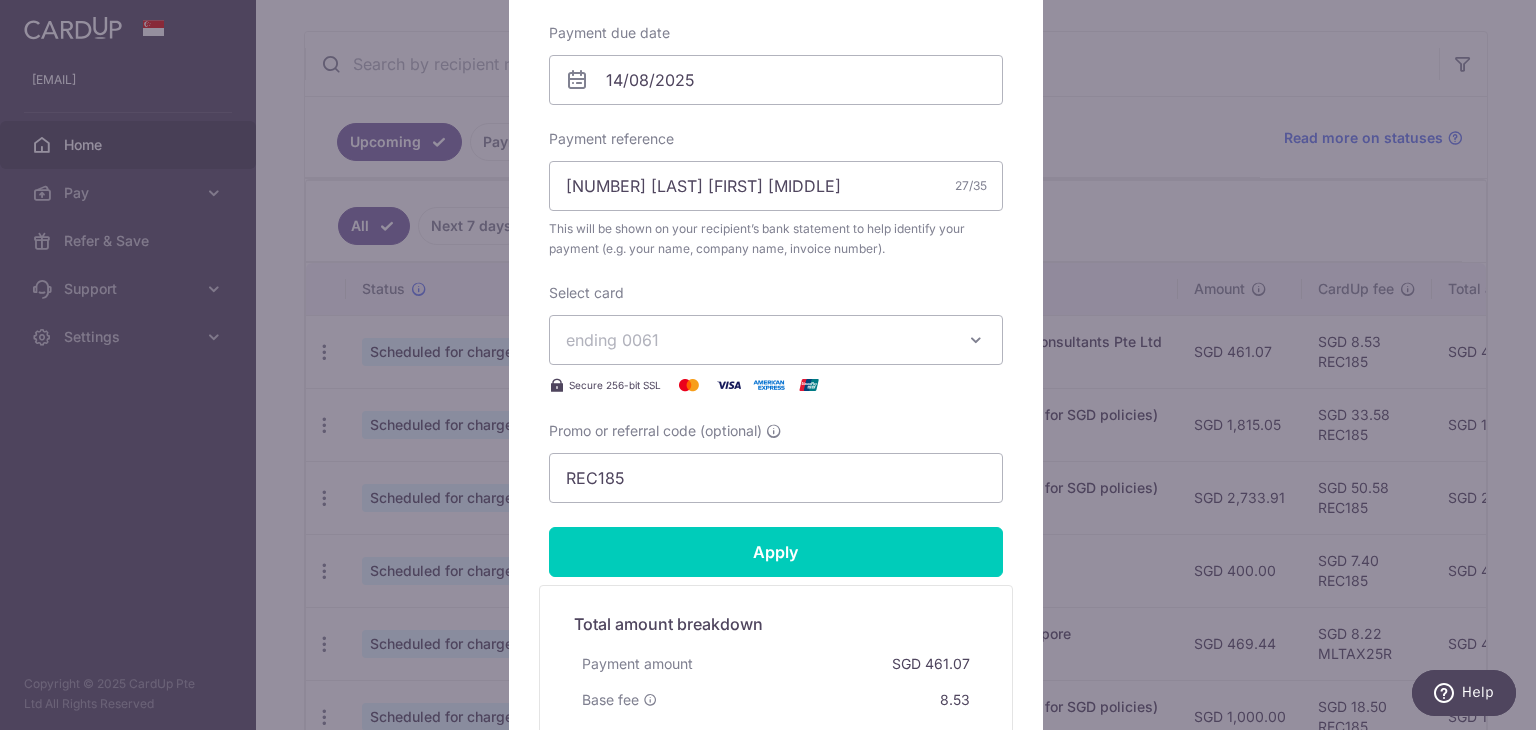 scroll, scrollTop: 728, scrollLeft: 0, axis: vertical 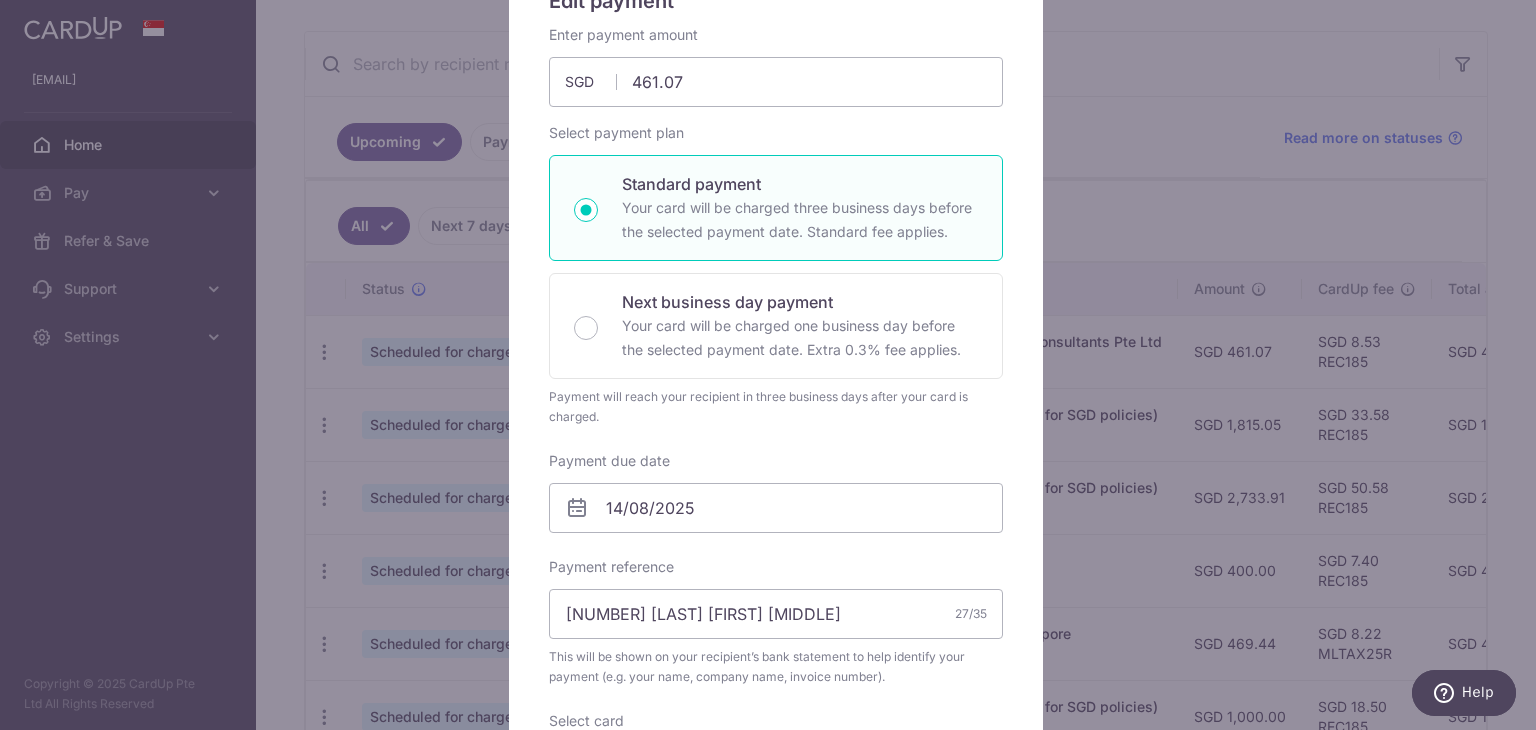 click on "By clicking apply,  you will make changes to all   payments to  [COMPANY]  scheduled from
.
By clicking below, you confirm you are editing this payment to  [COMPANY]  on
[DATE] ." at bounding box center (776, 610) 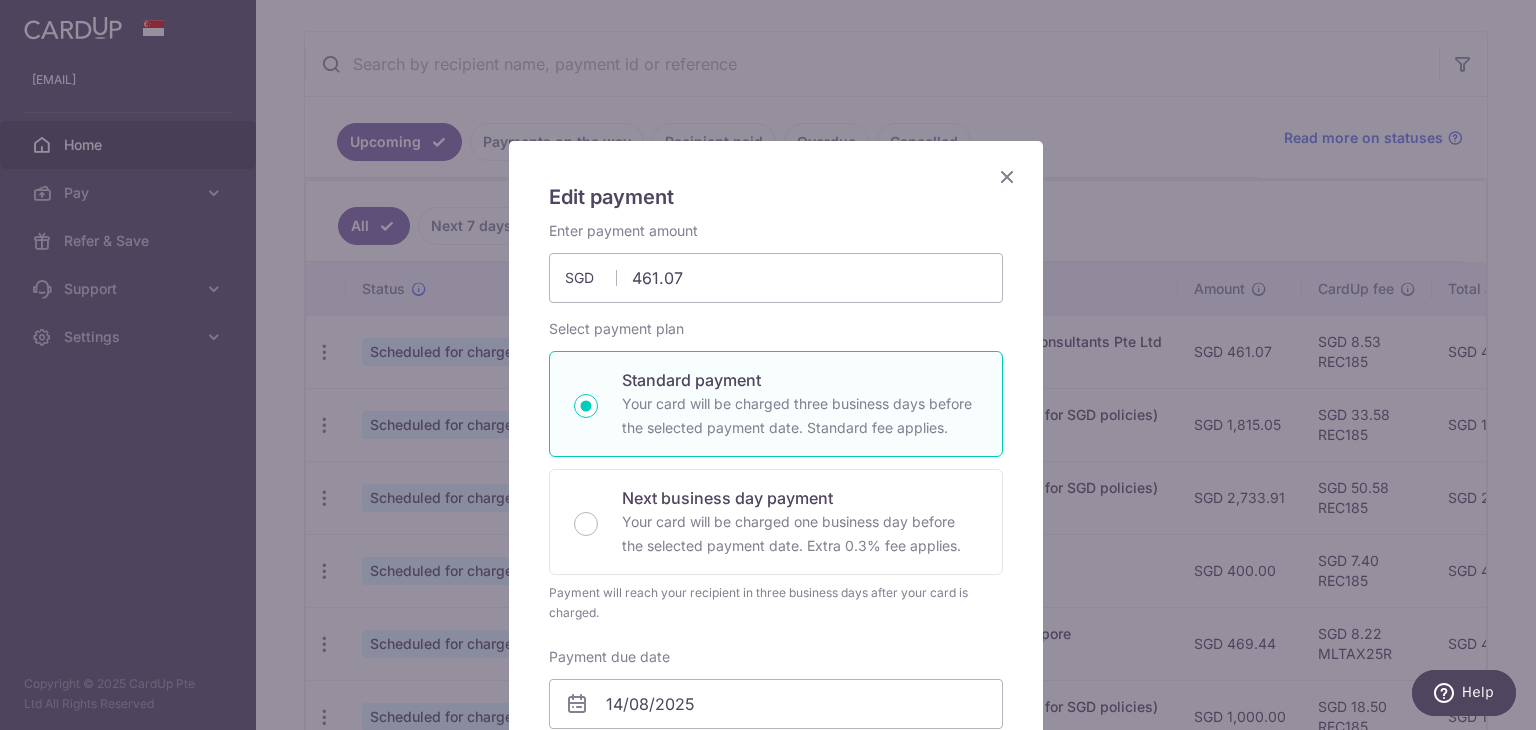 scroll, scrollTop: 0, scrollLeft: 0, axis: both 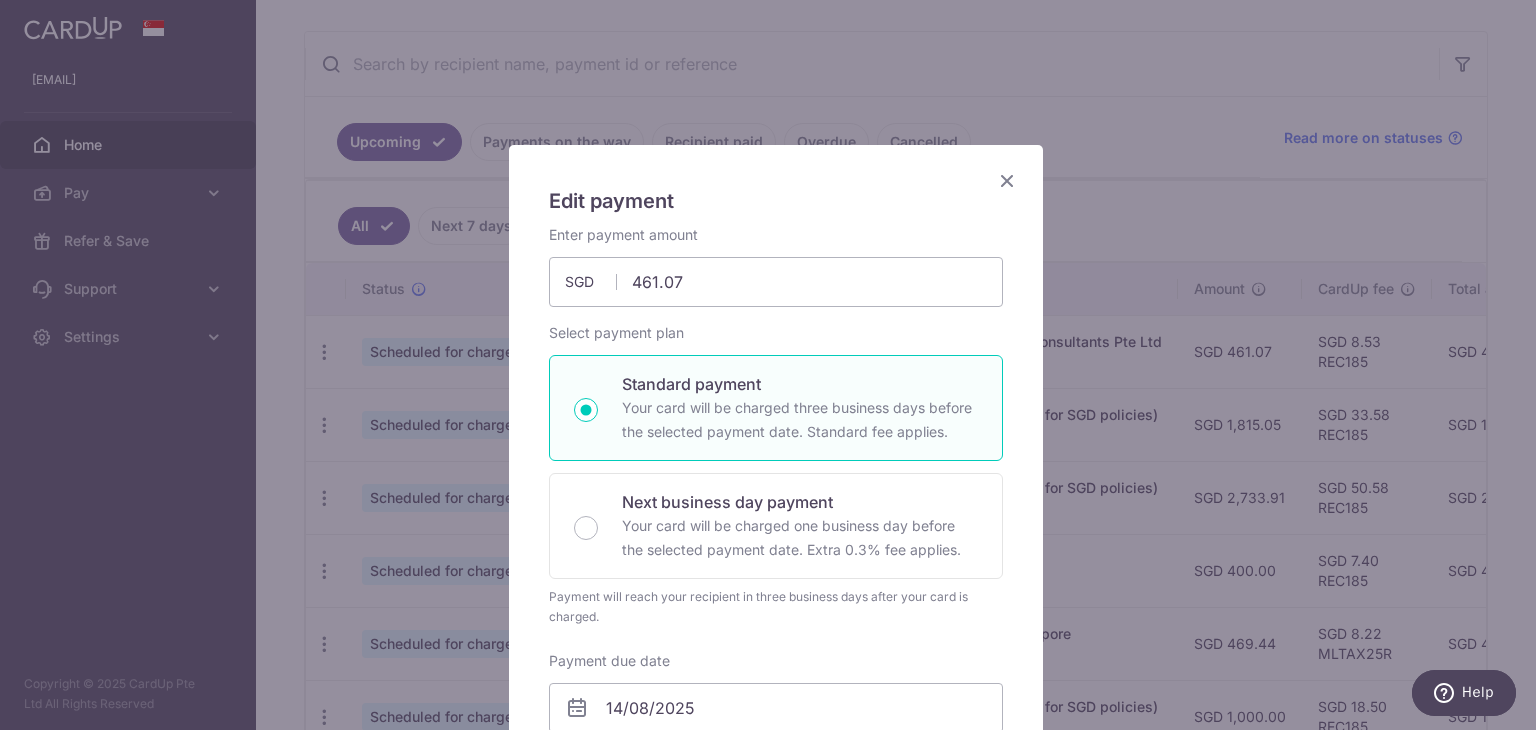 click at bounding box center (1007, 180) 